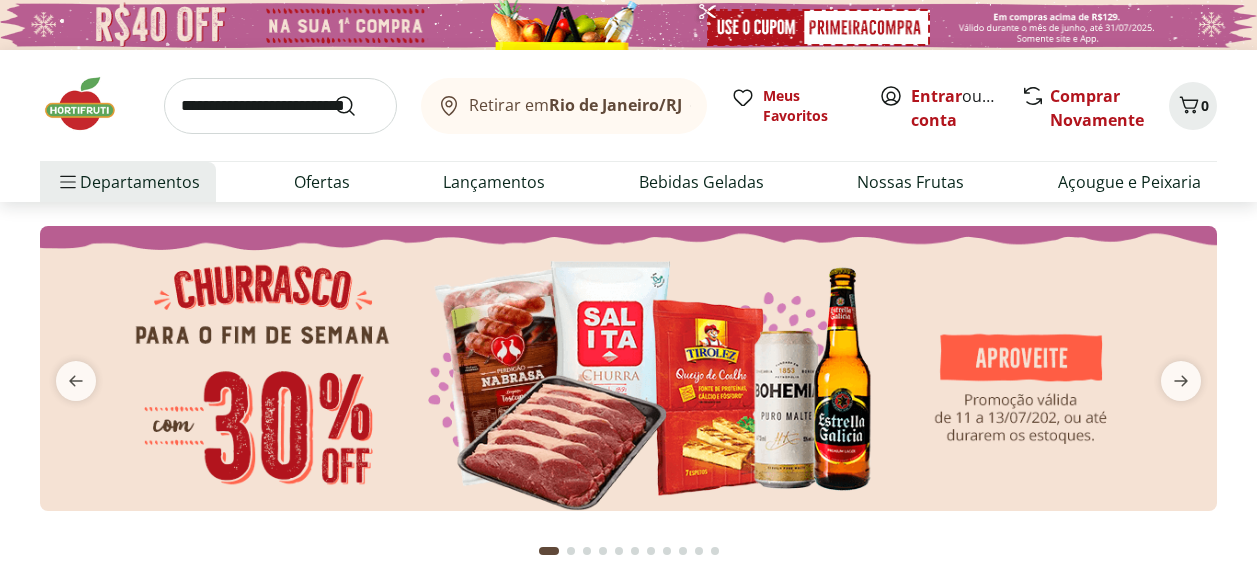 scroll, scrollTop: 0, scrollLeft: 0, axis: both 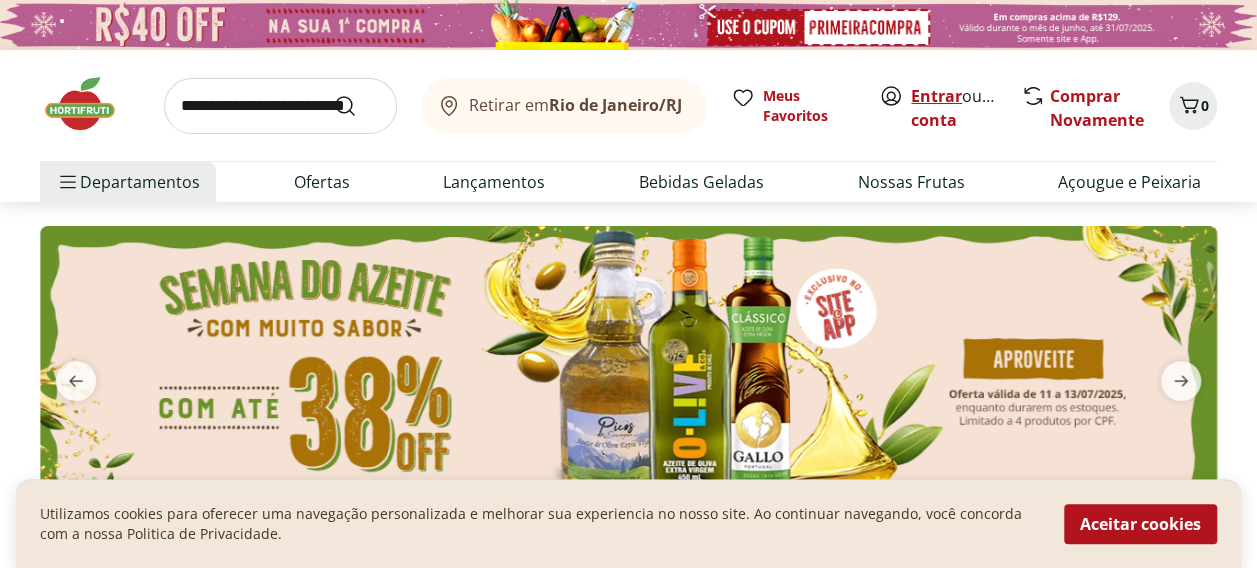 click on "Entrar" at bounding box center [936, 96] 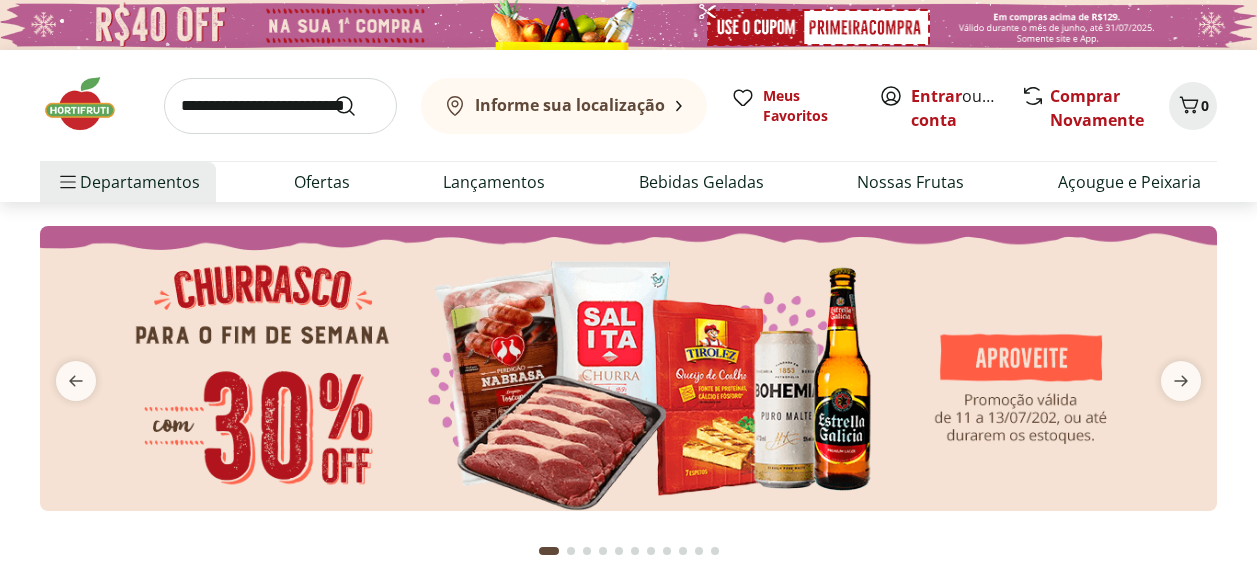 scroll, scrollTop: 0, scrollLeft: 0, axis: both 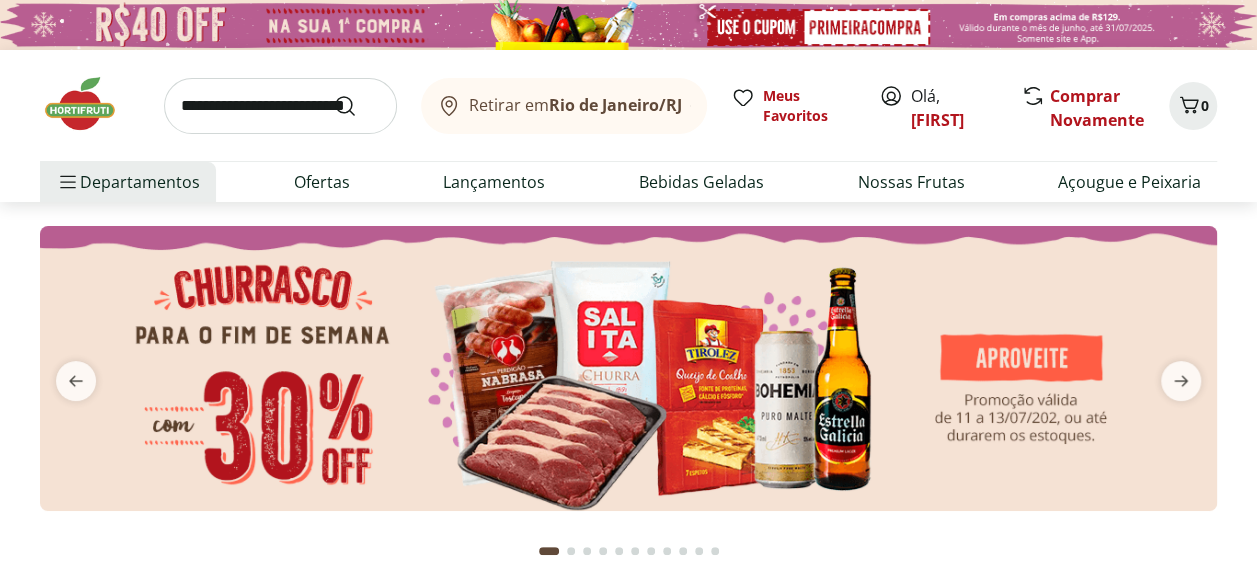 click at bounding box center [280, 106] 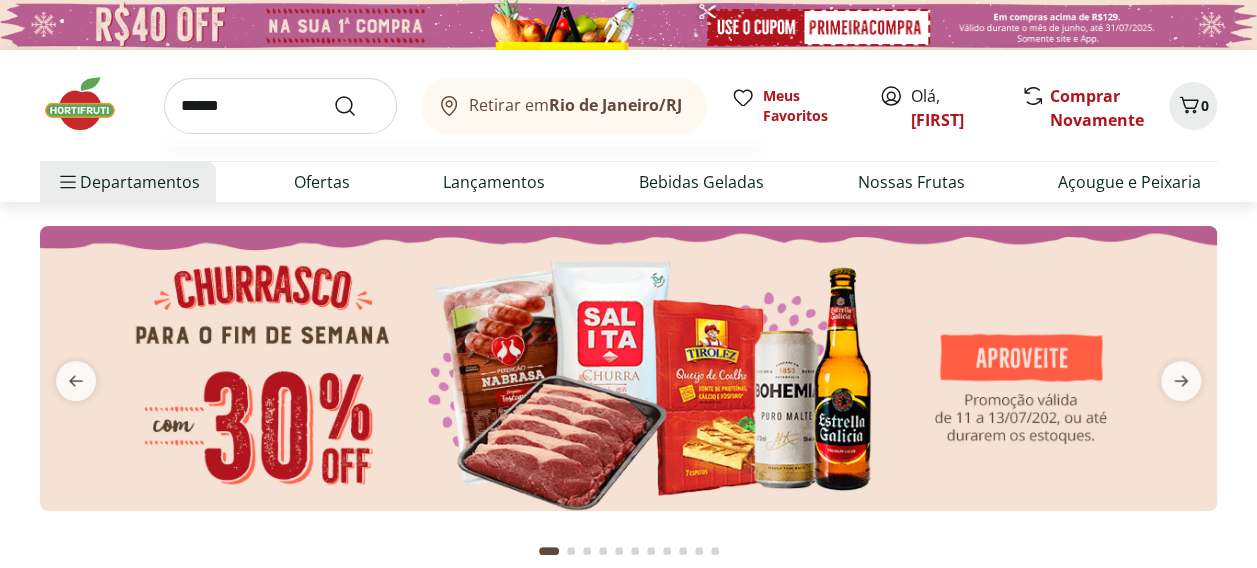 type on "******" 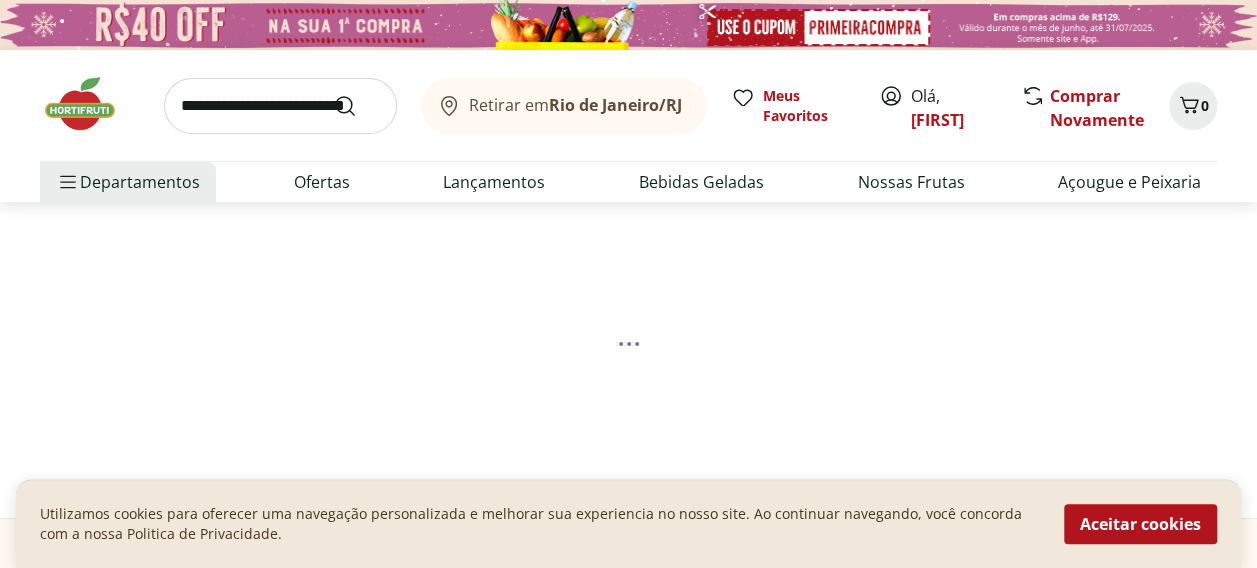 select on "**********" 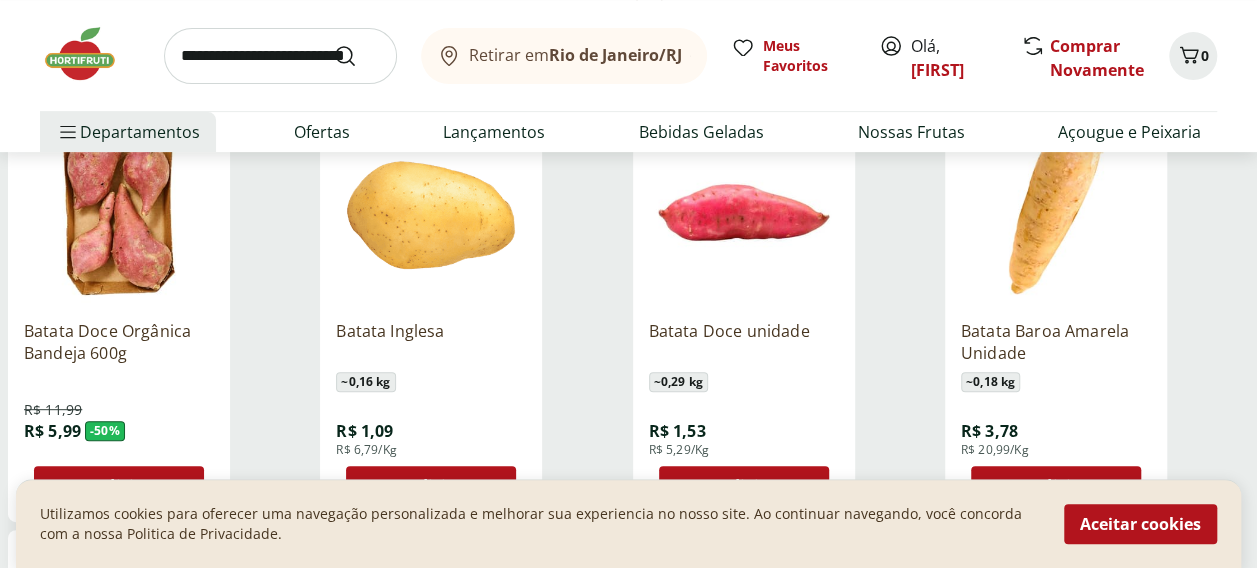 scroll, scrollTop: 500, scrollLeft: 0, axis: vertical 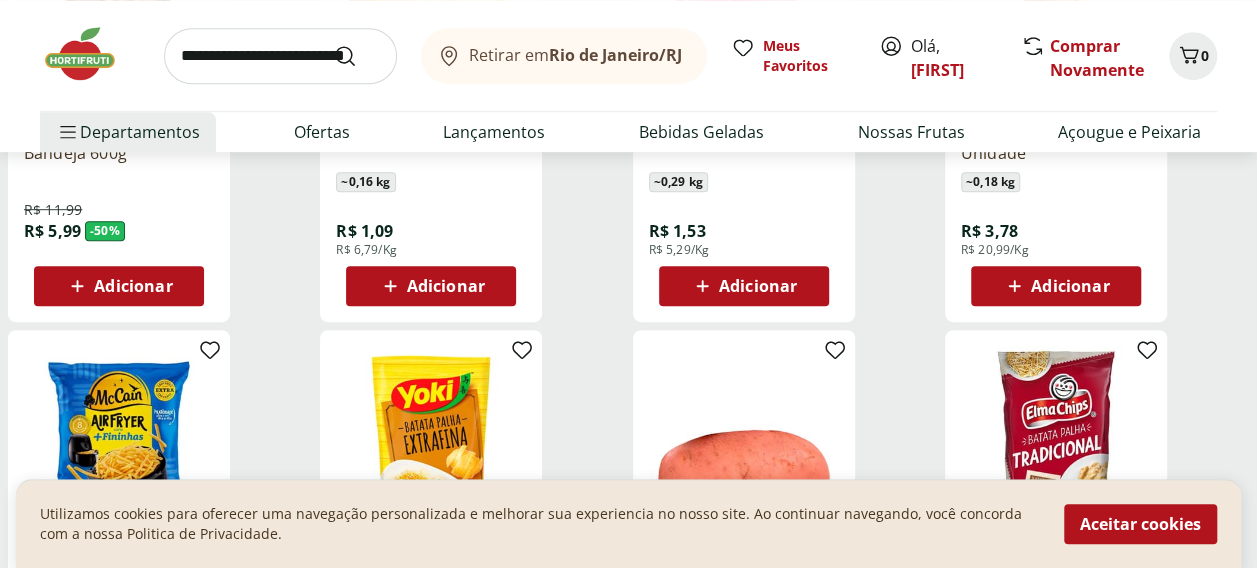 click on "Adicionar" at bounding box center [446, 286] 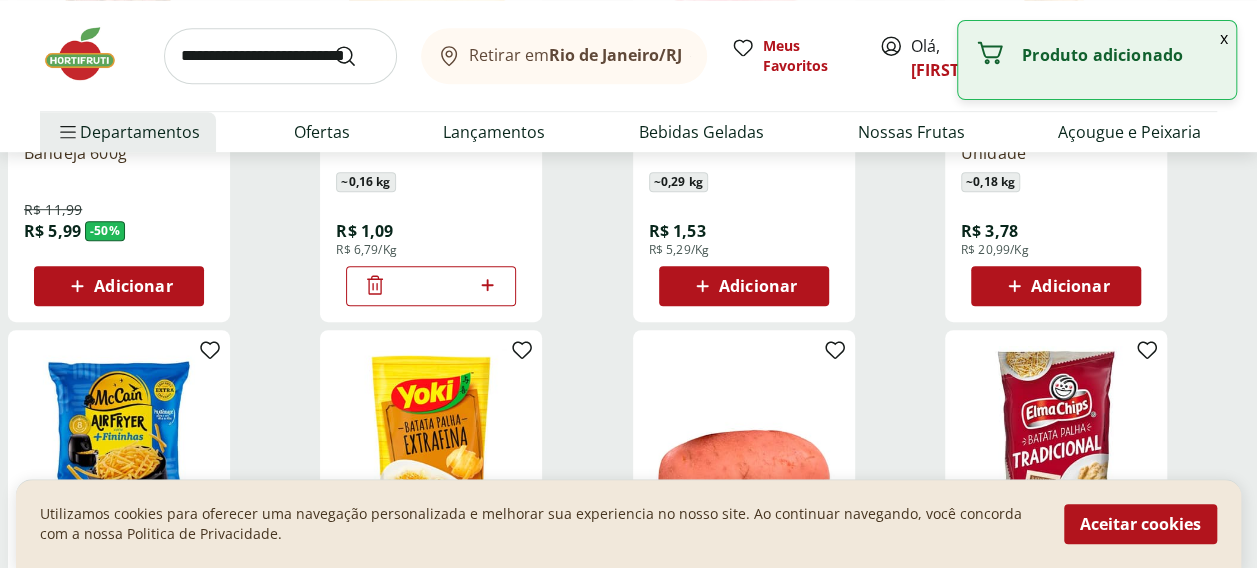click 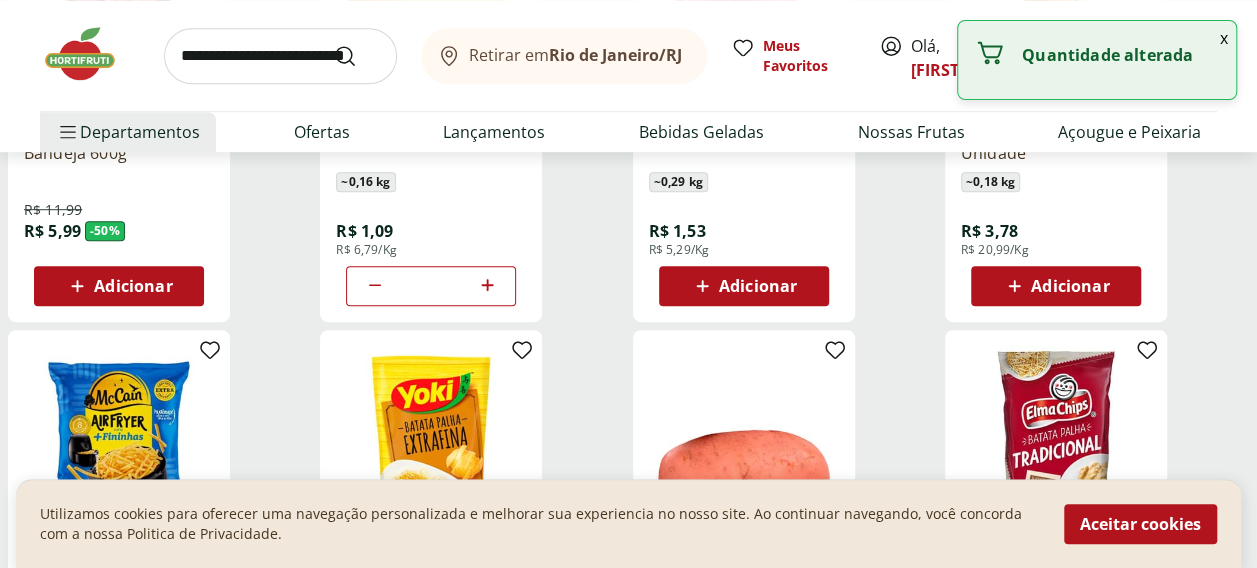 click 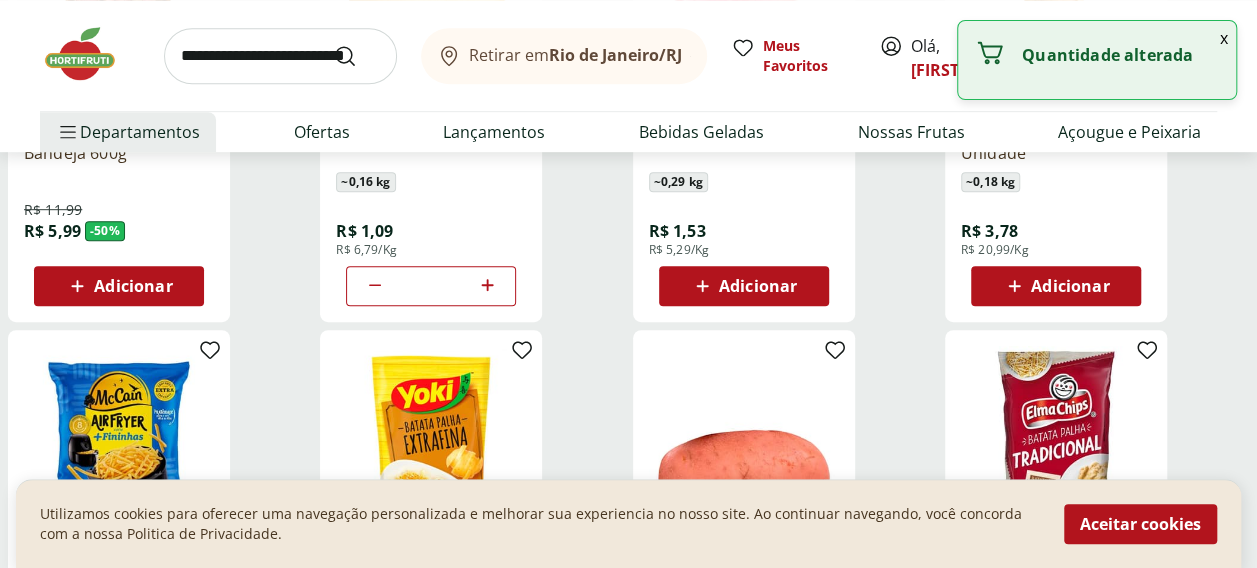 click 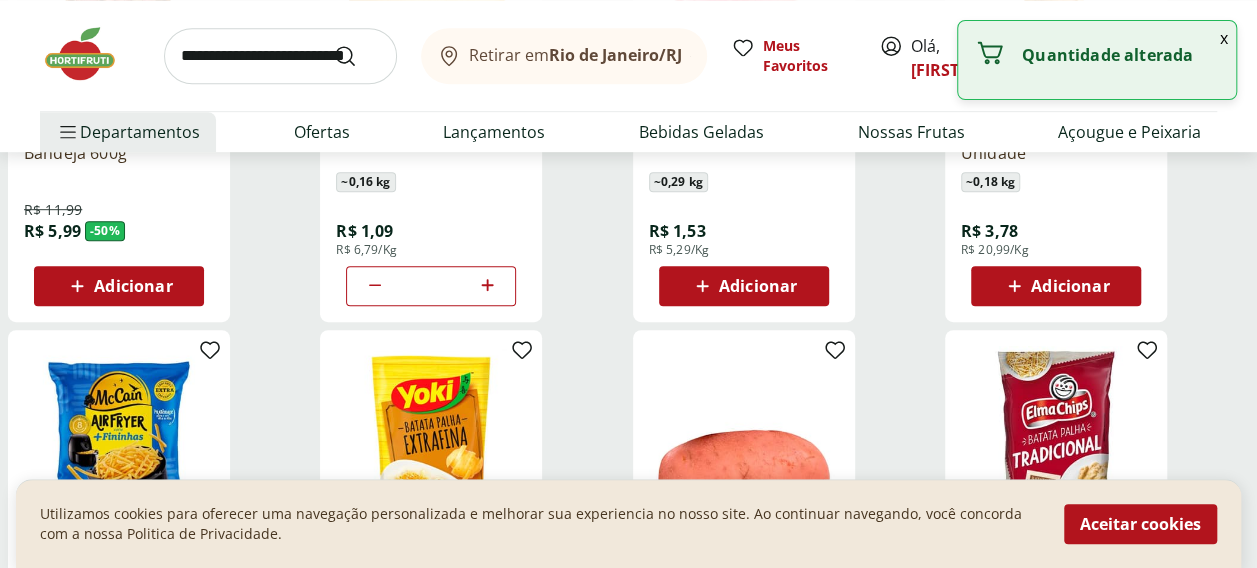 click 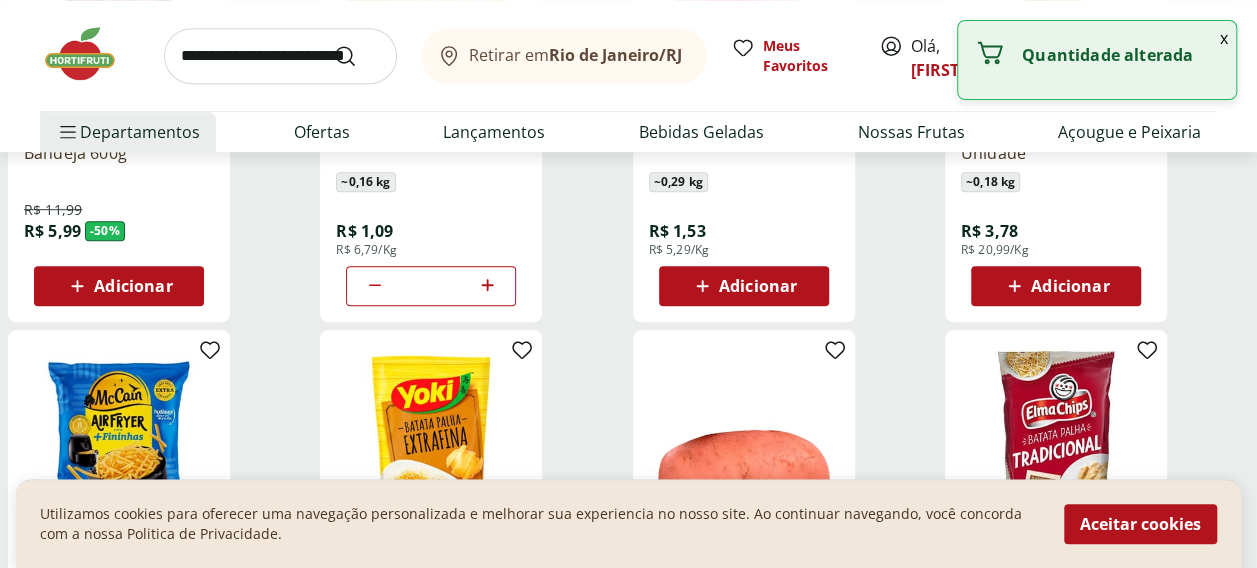scroll, scrollTop: 100, scrollLeft: 0, axis: vertical 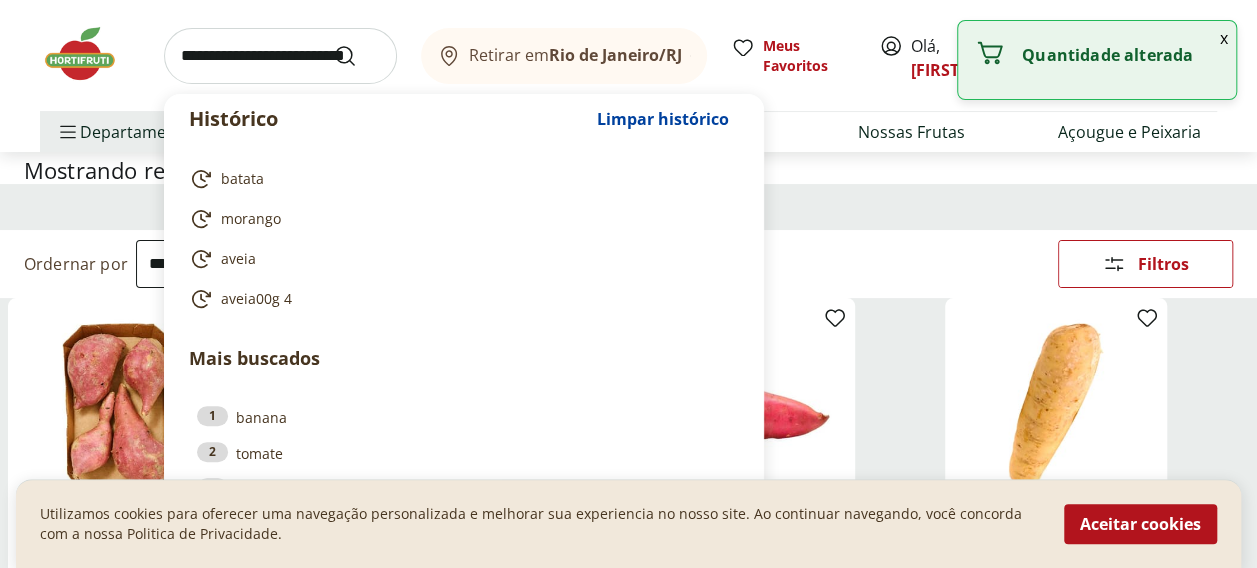 click at bounding box center (280, 56) 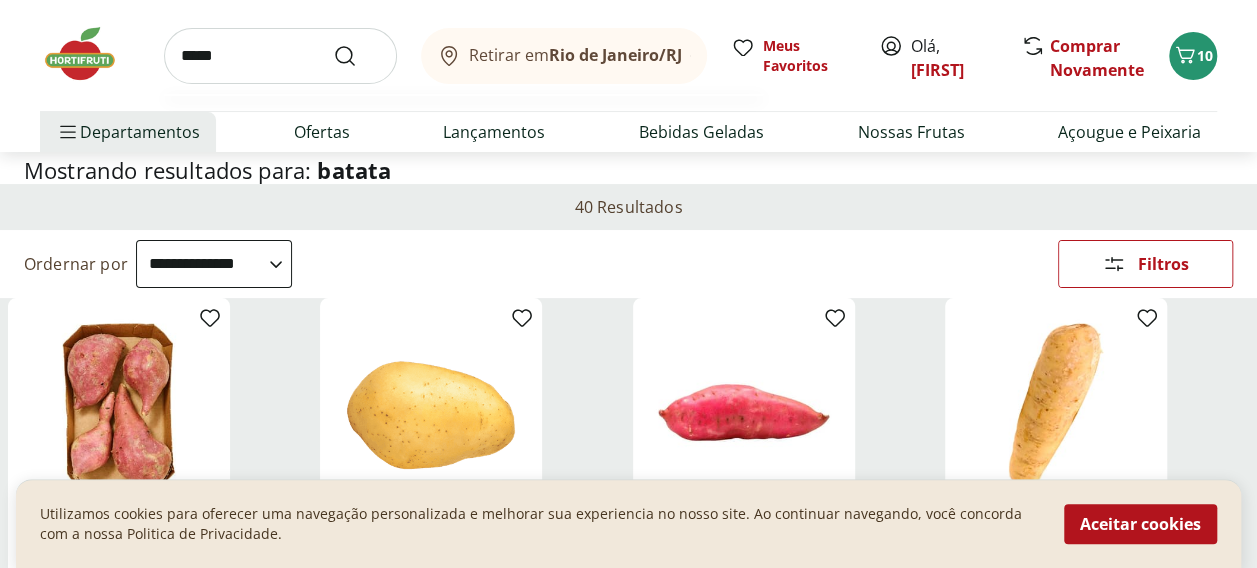 type on "******" 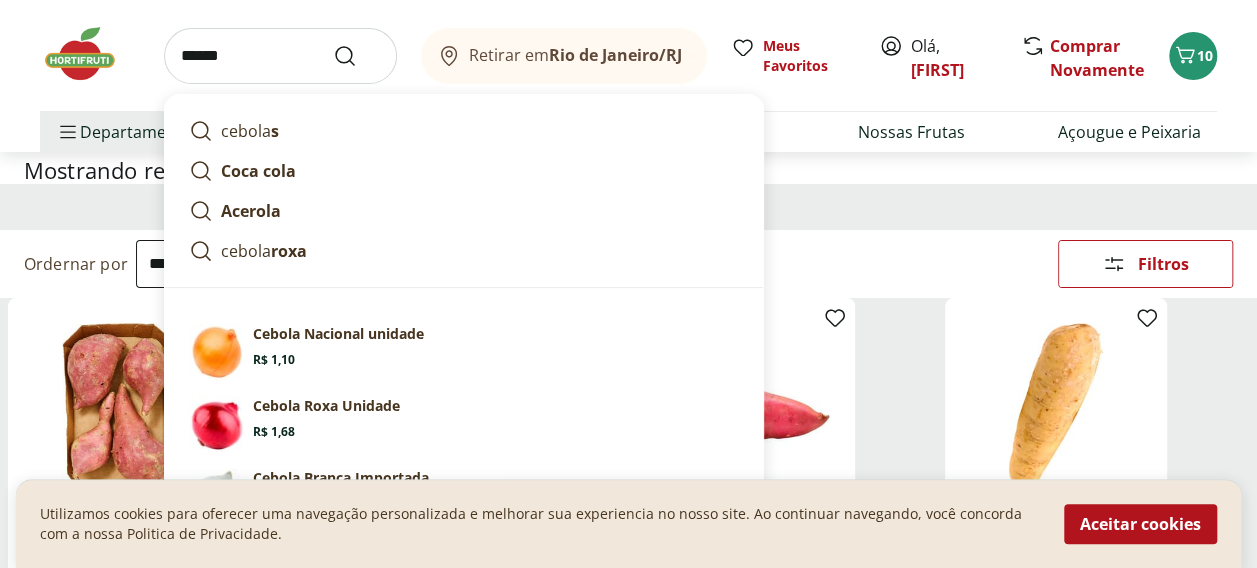 click at bounding box center (357, 56) 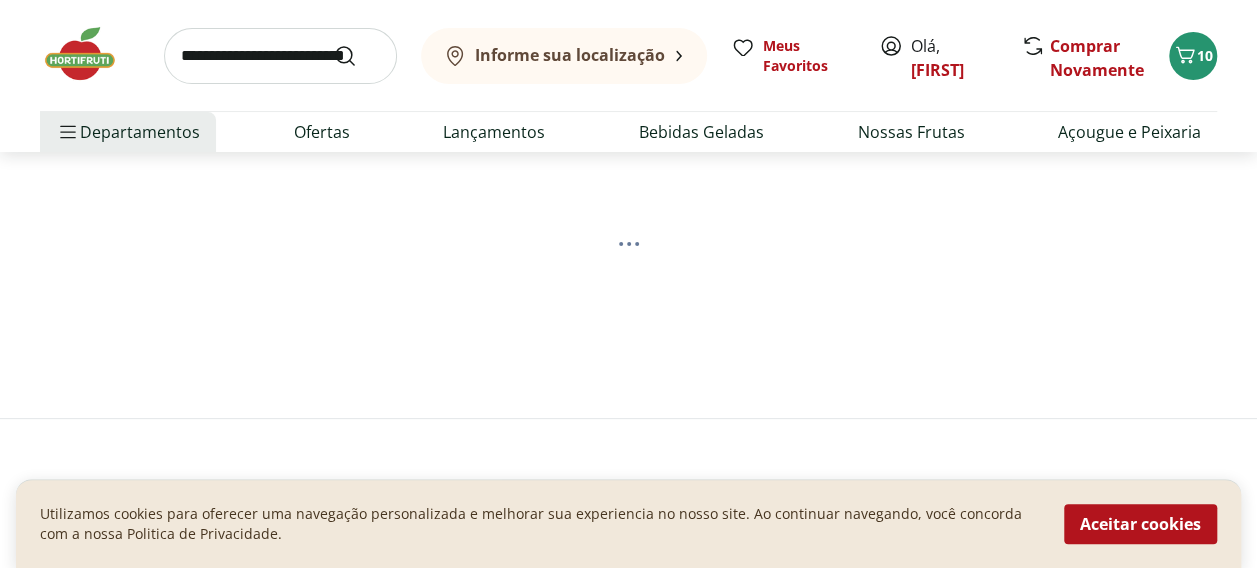 scroll, scrollTop: 0, scrollLeft: 0, axis: both 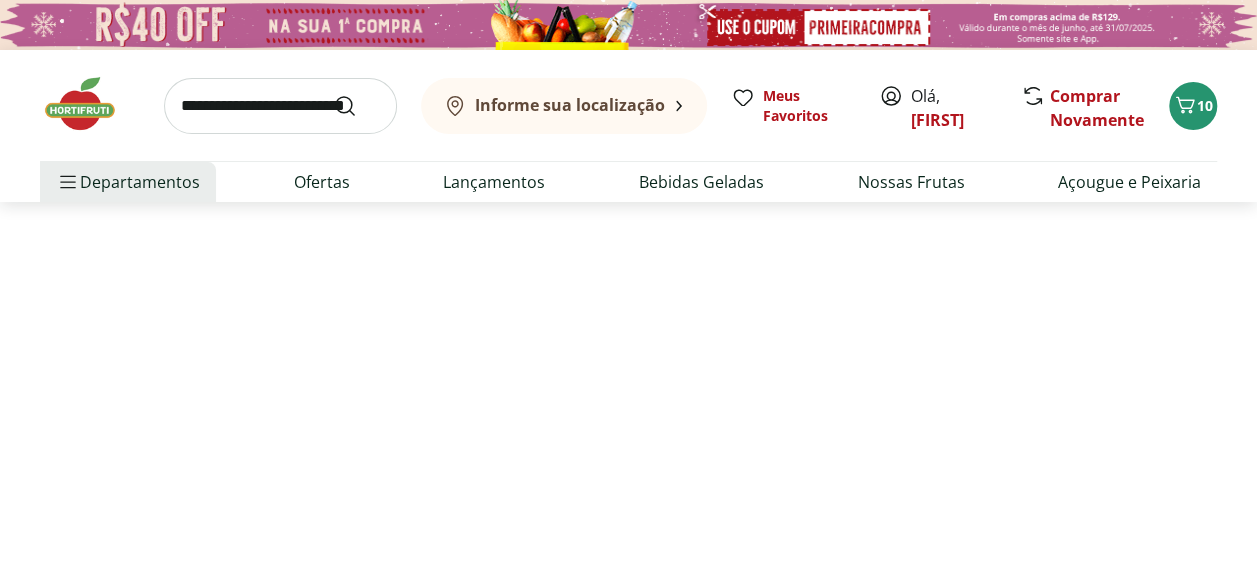 select on "**********" 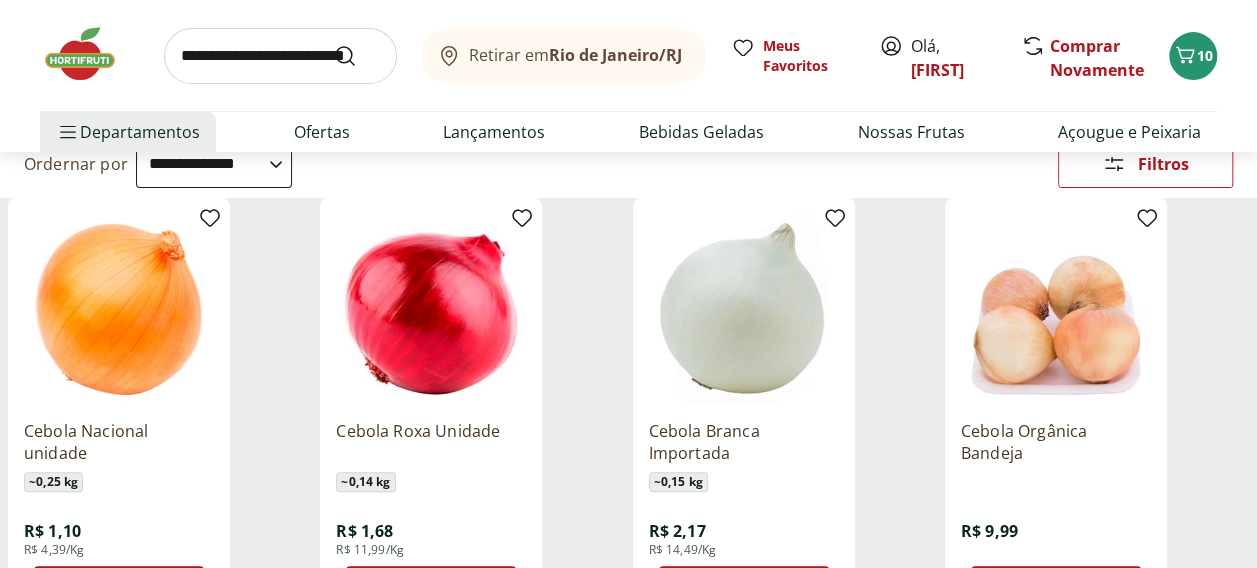 scroll, scrollTop: 400, scrollLeft: 0, axis: vertical 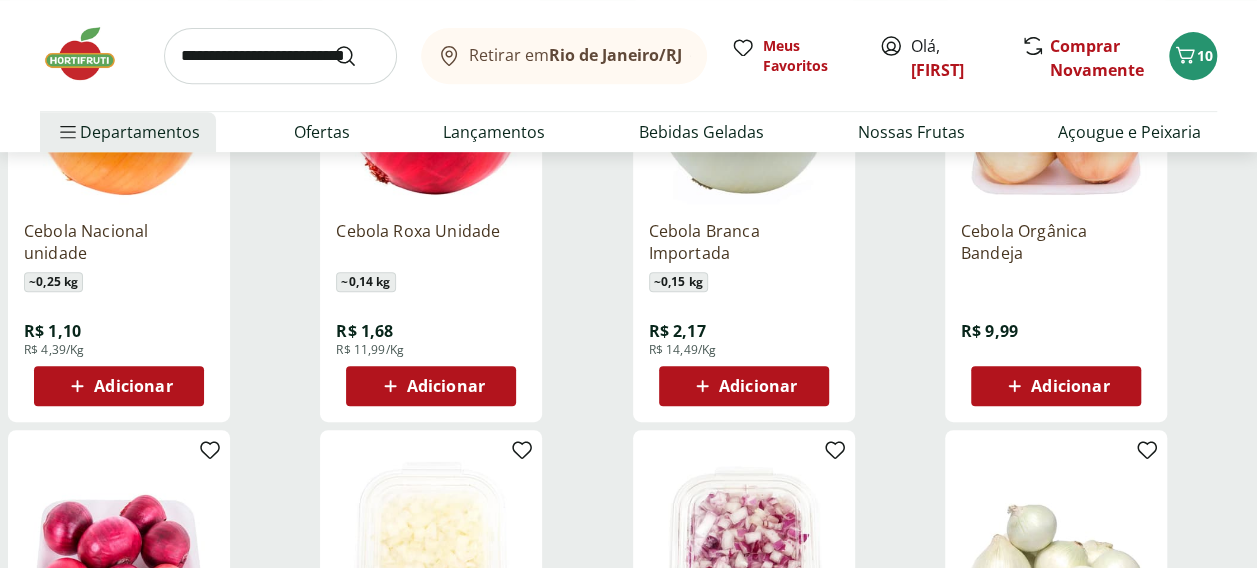 click on "Adicionar" at bounding box center (133, 386) 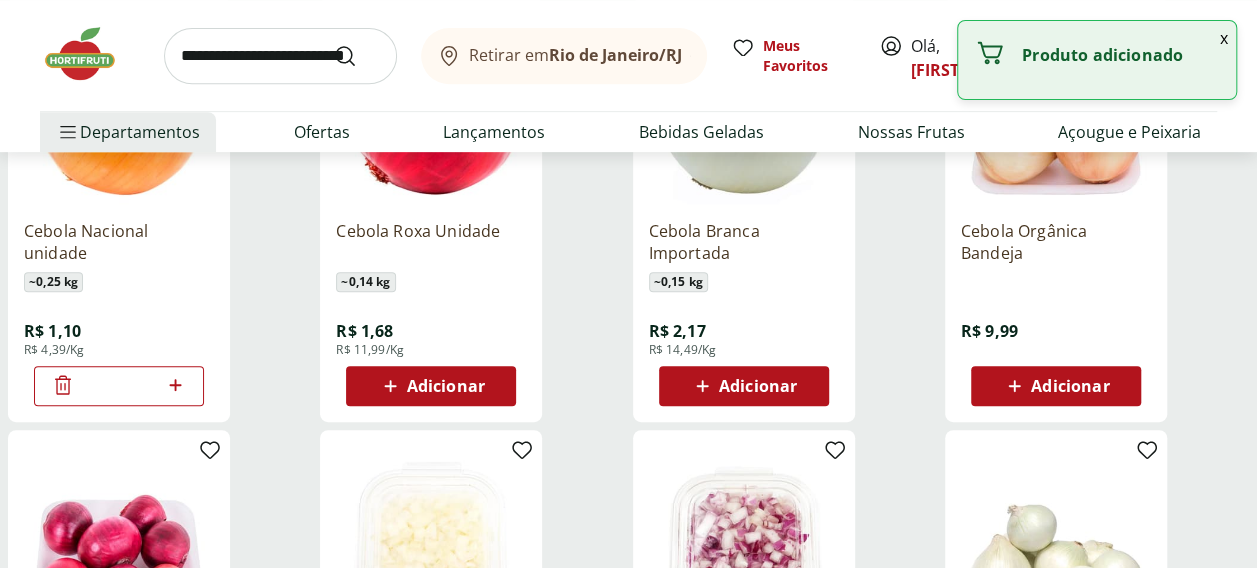 click at bounding box center [280, 56] 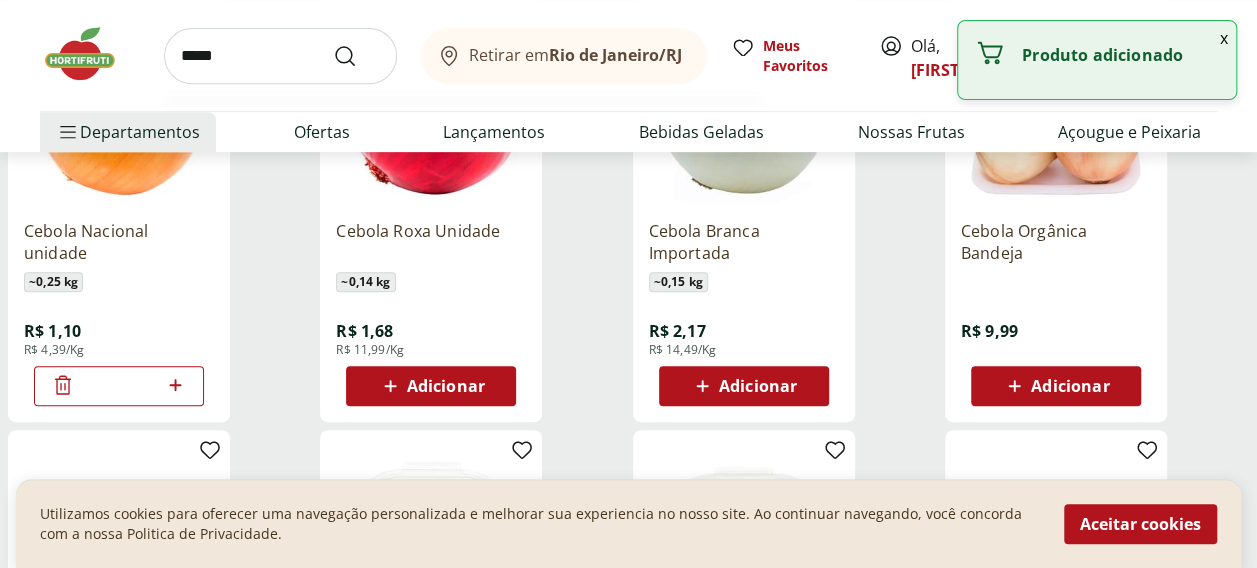 type on "*****" 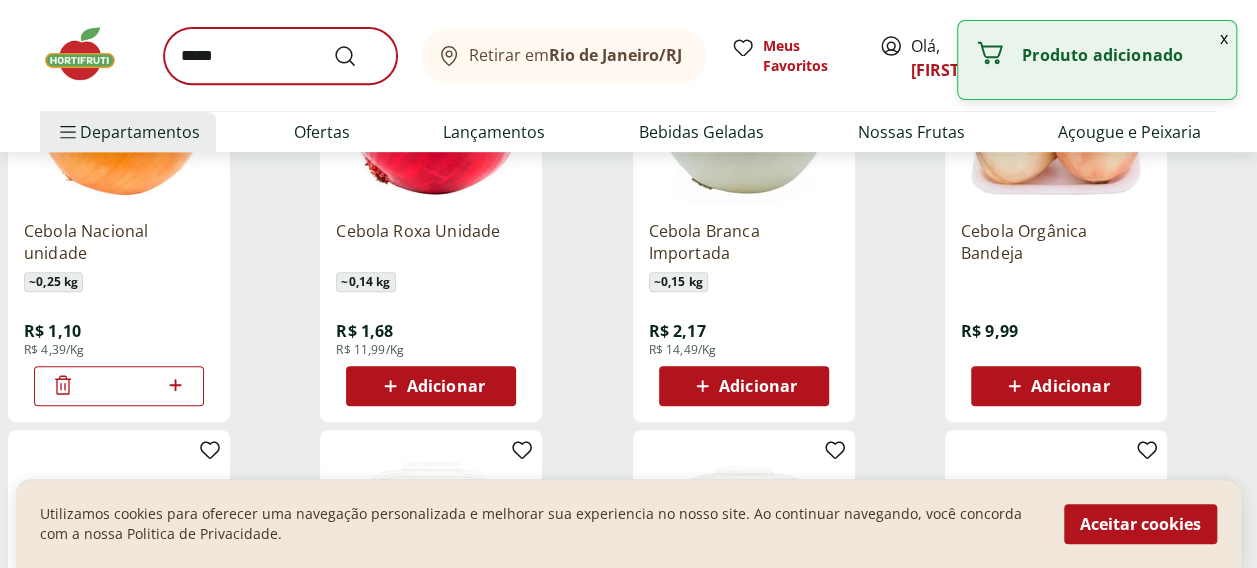 scroll, scrollTop: 0, scrollLeft: 0, axis: both 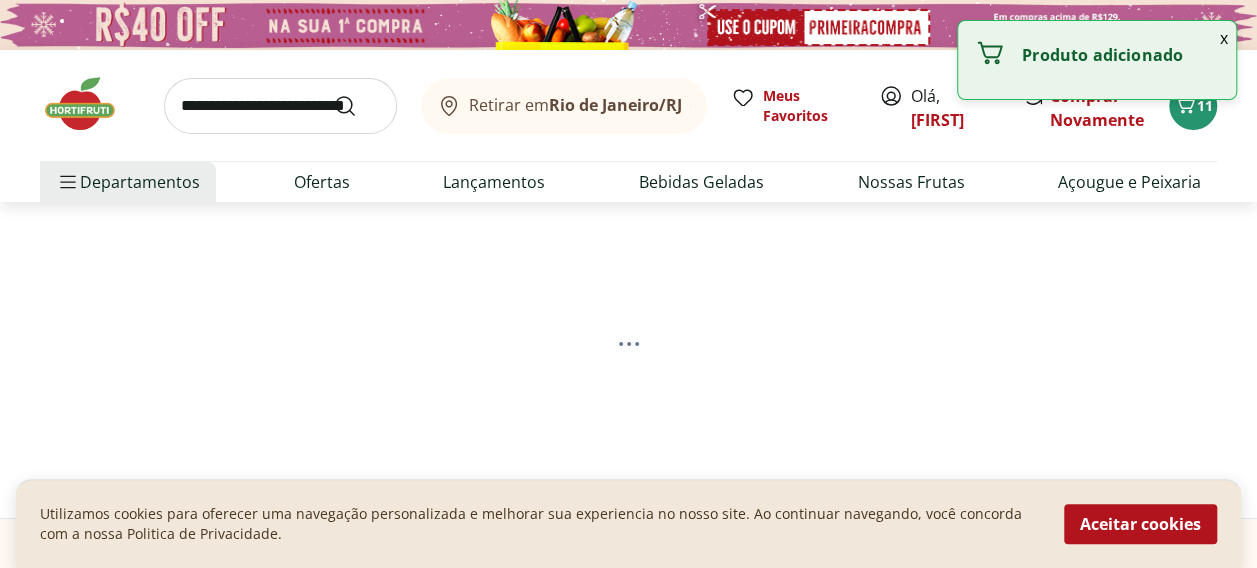 select on "**********" 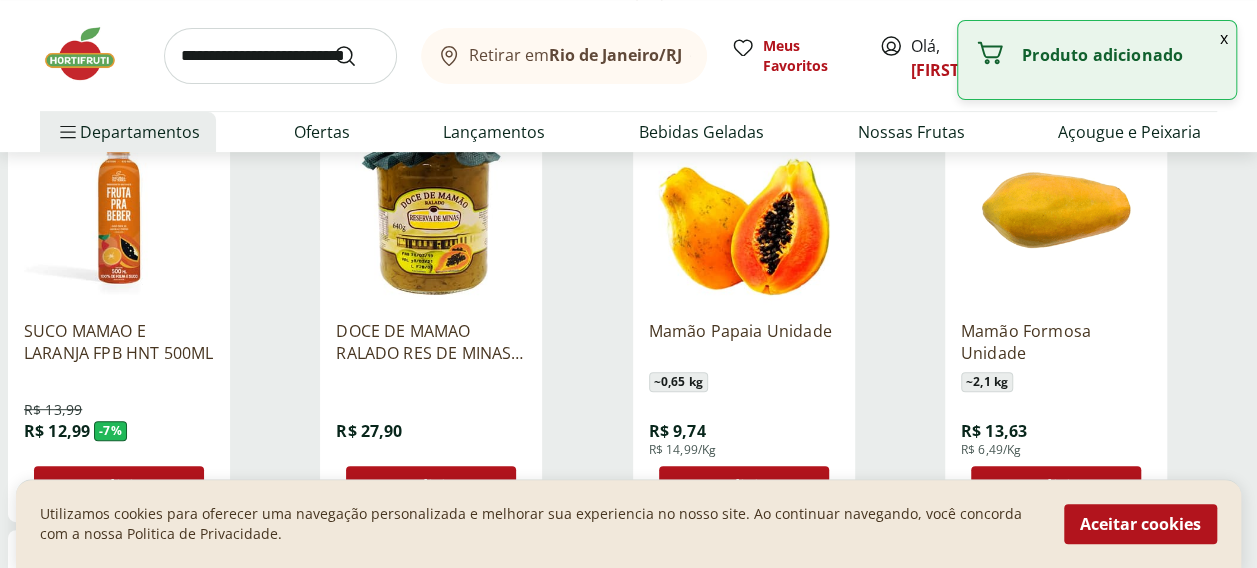 scroll, scrollTop: 400, scrollLeft: 0, axis: vertical 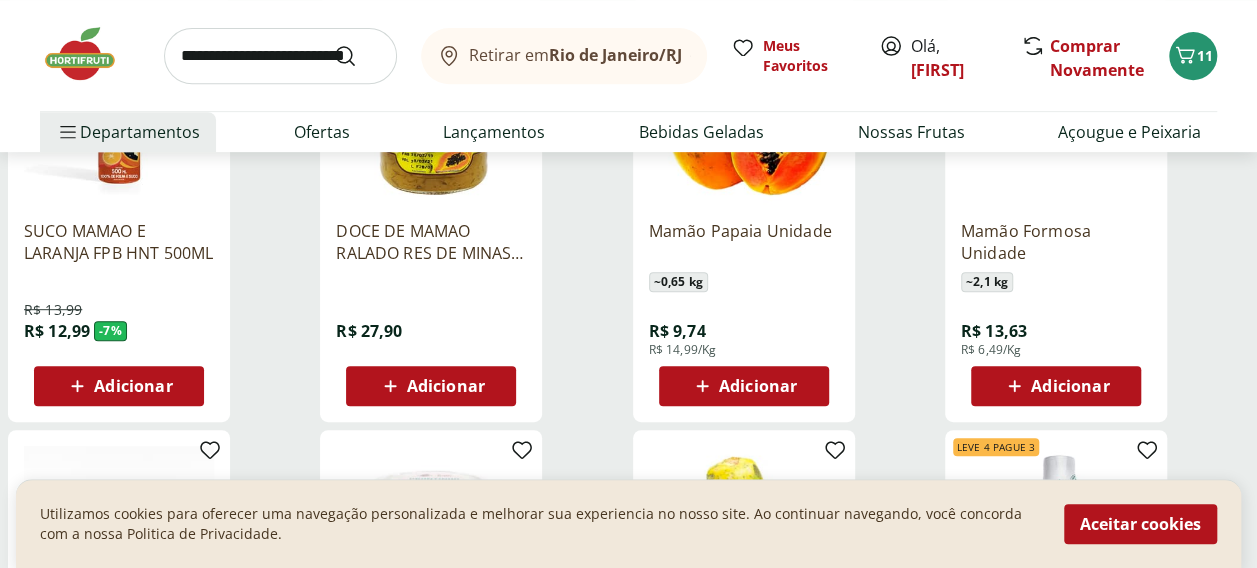 click on "Adicionar" at bounding box center (744, 386) 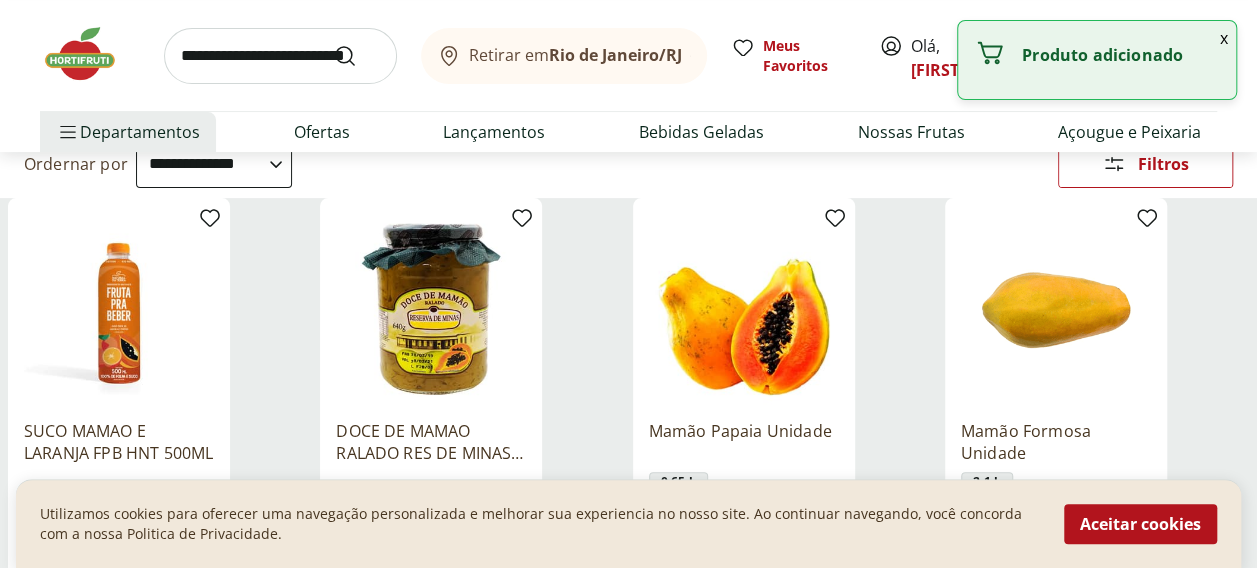 scroll, scrollTop: 400, scrollLeft: 0, axis: vertical 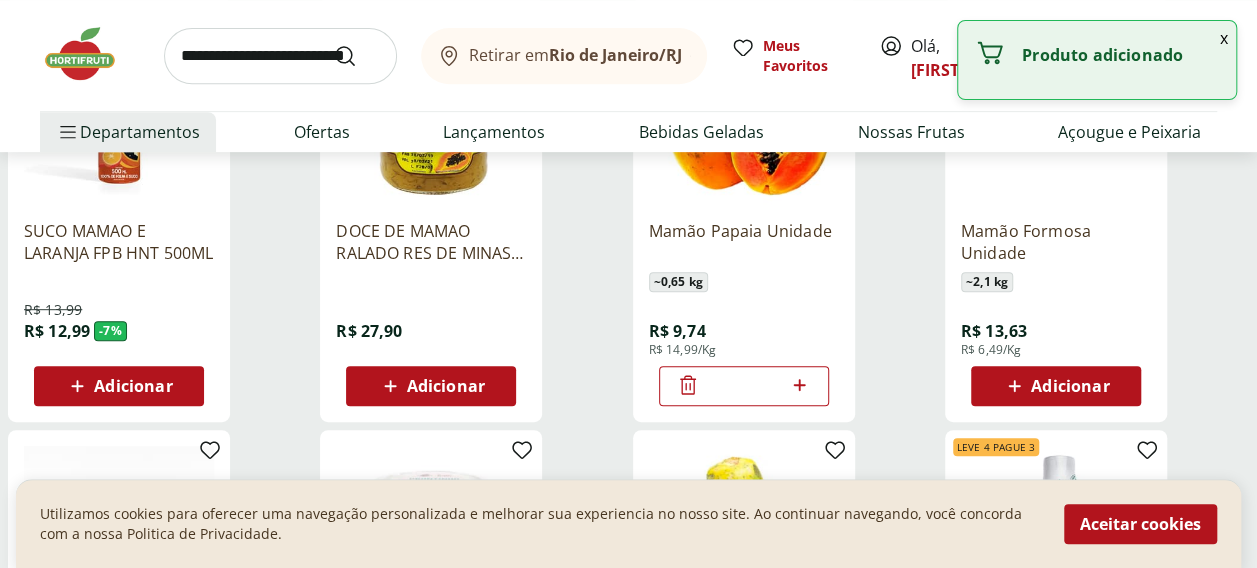 click on "Adicionar" at bounding box center (1070, 386) 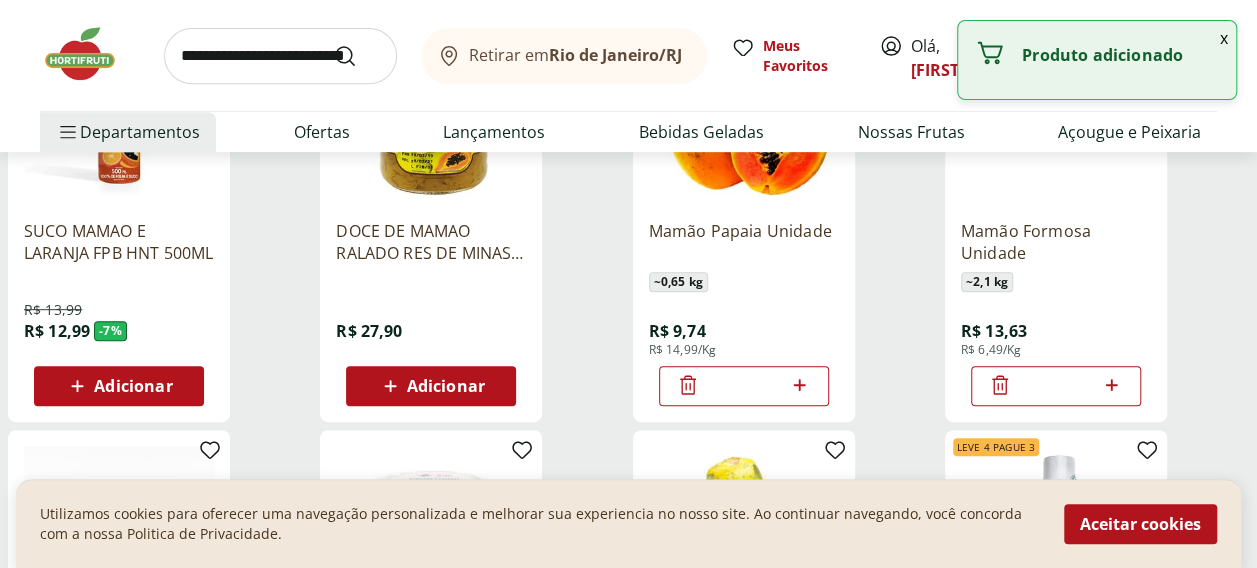 click 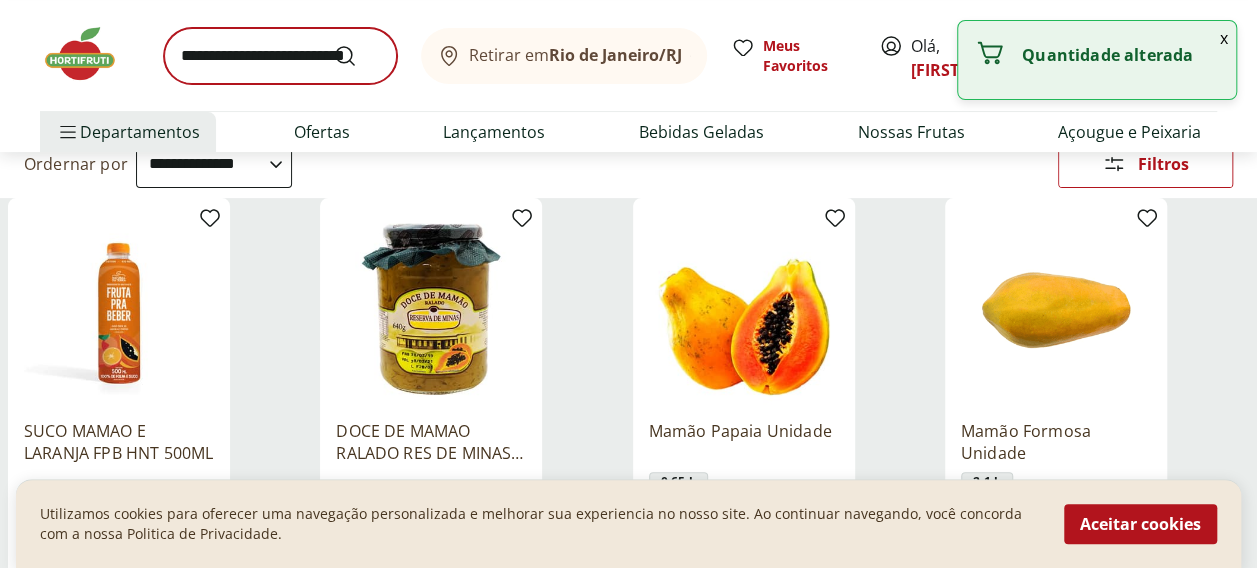 scroll, scrollTop: 0, scrollLeft: 0, axis: both 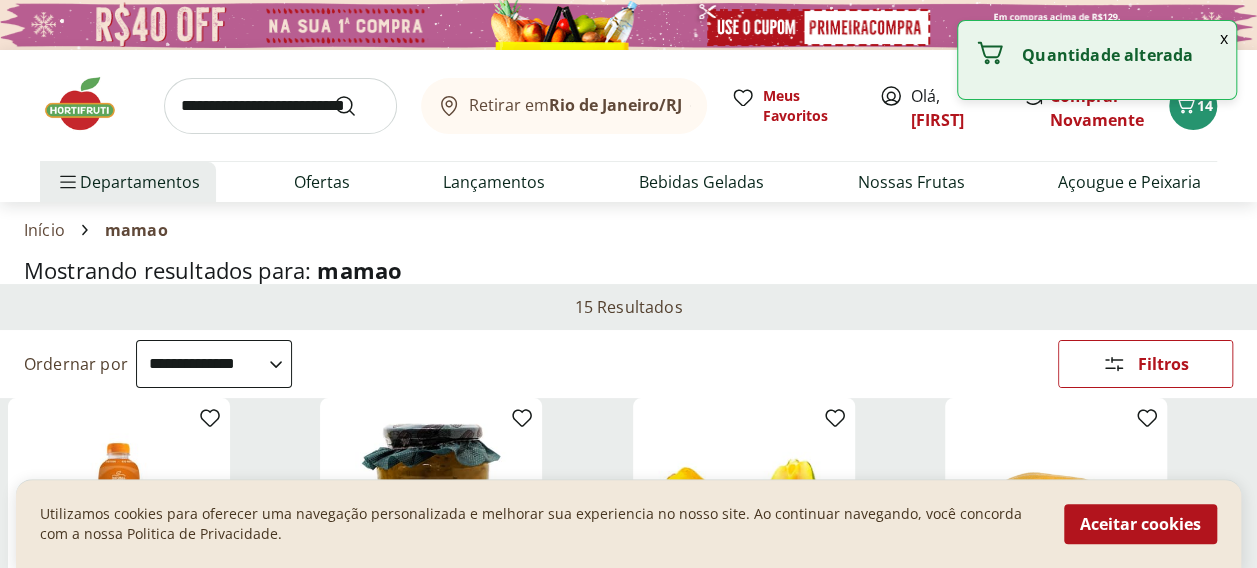 click at bounding box center [280, 106] 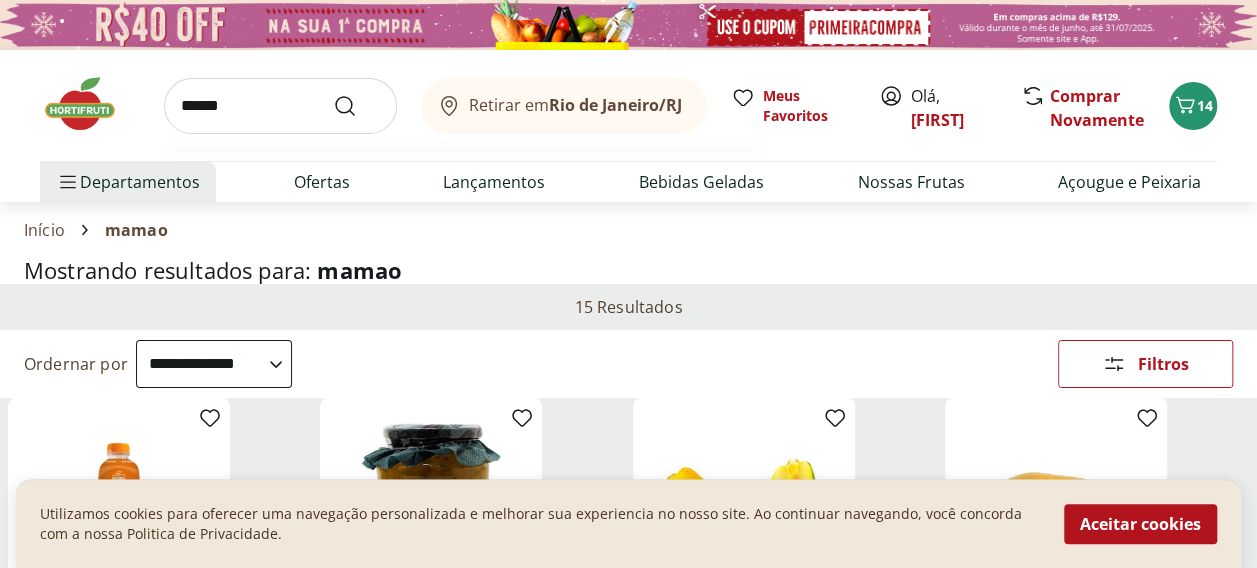 type on "******" 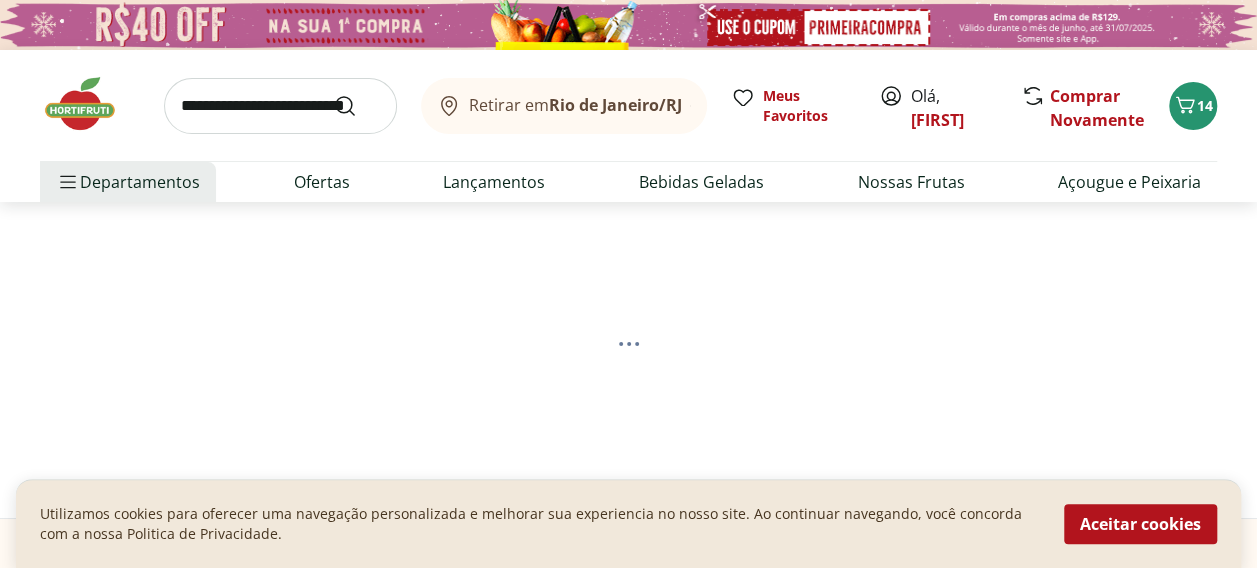 select on "**********" 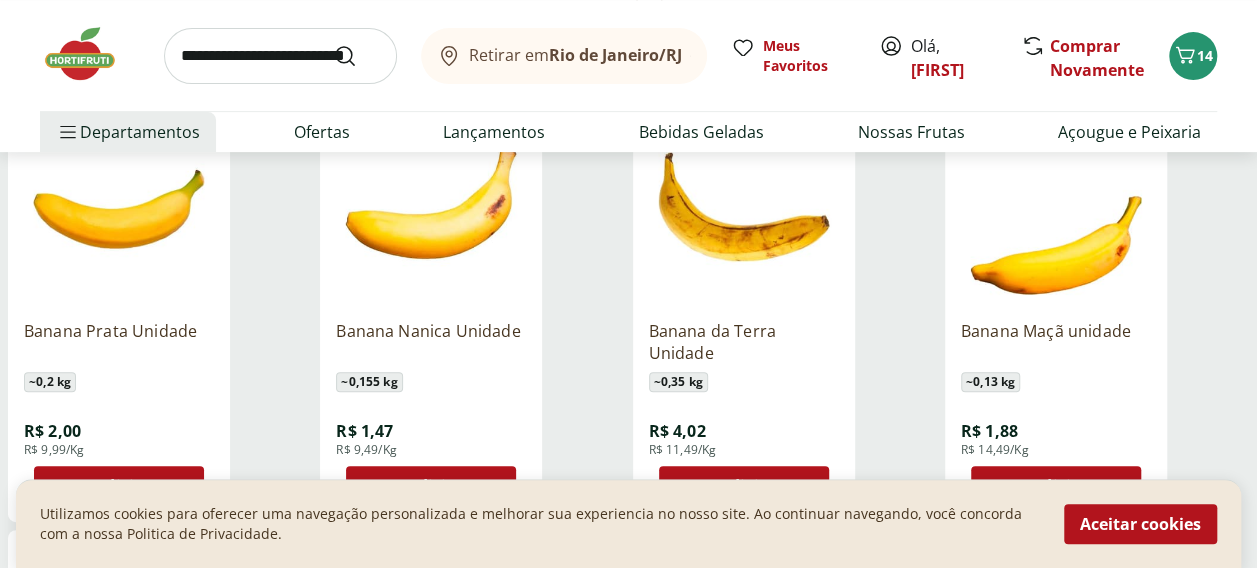 scroll, scrollTop: 500, scrollLeft: 0, axis: vertical 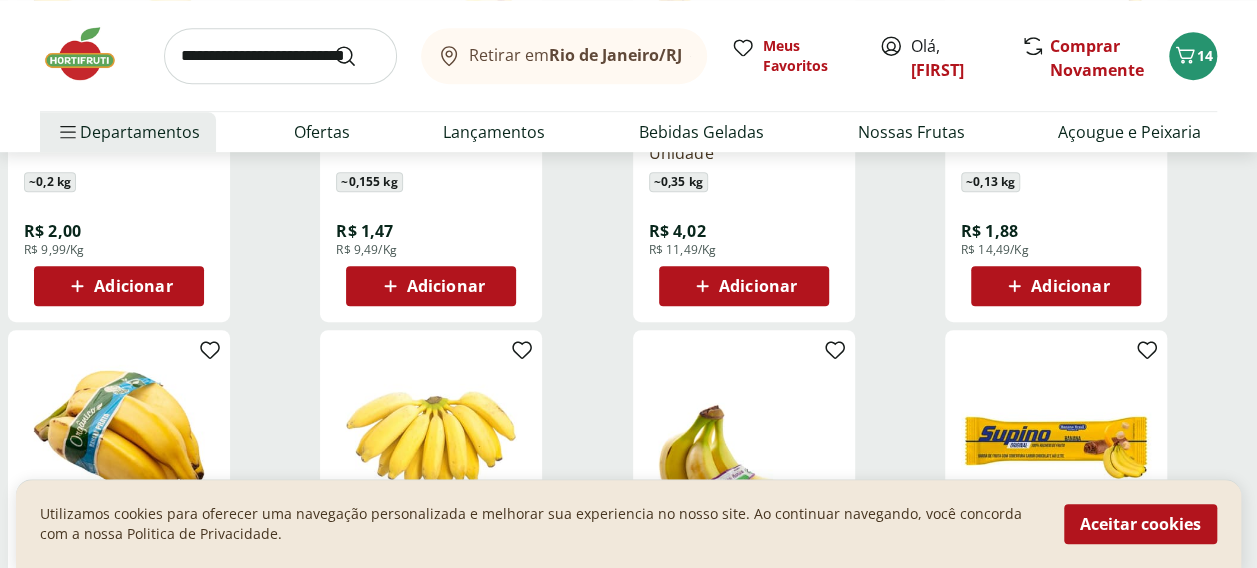 click on "Adicionar" at bounding box center [133, 286] 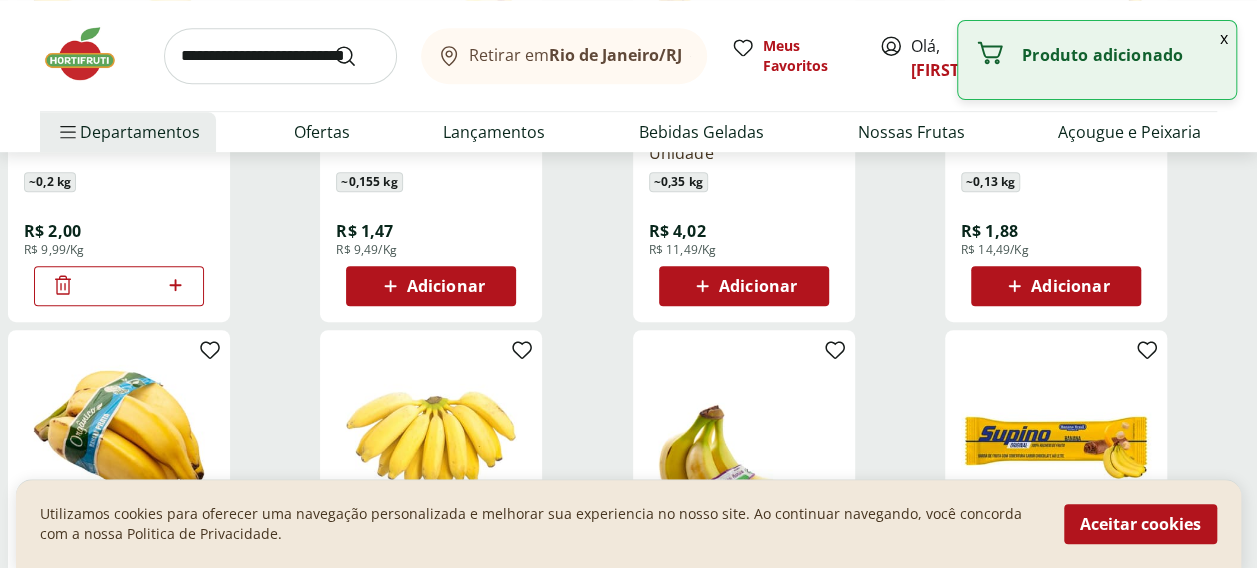 click 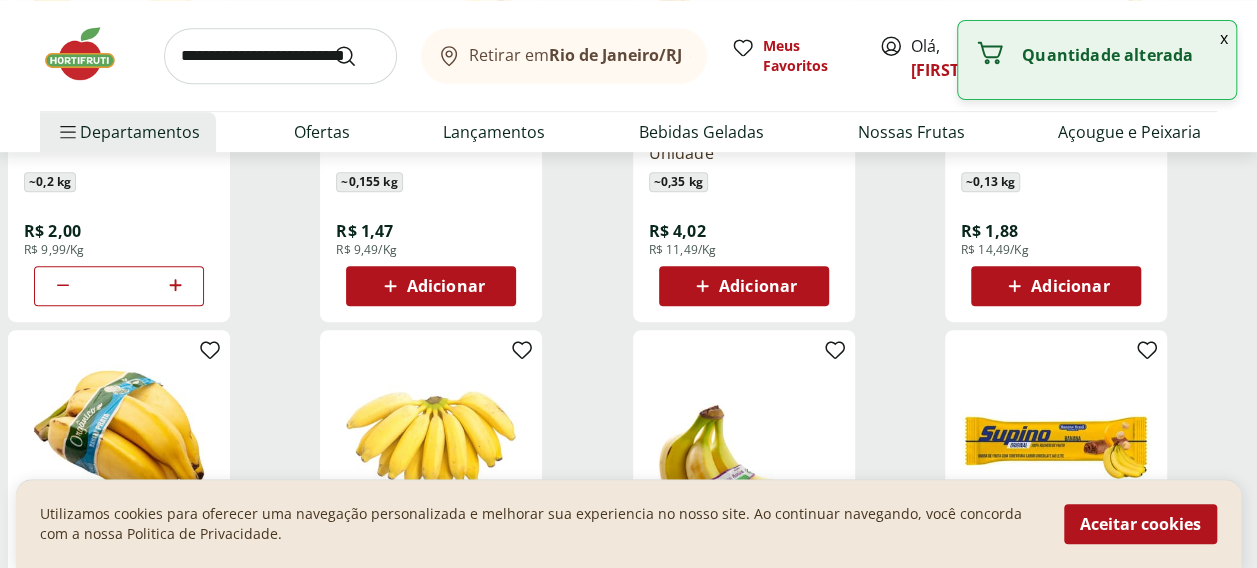 click 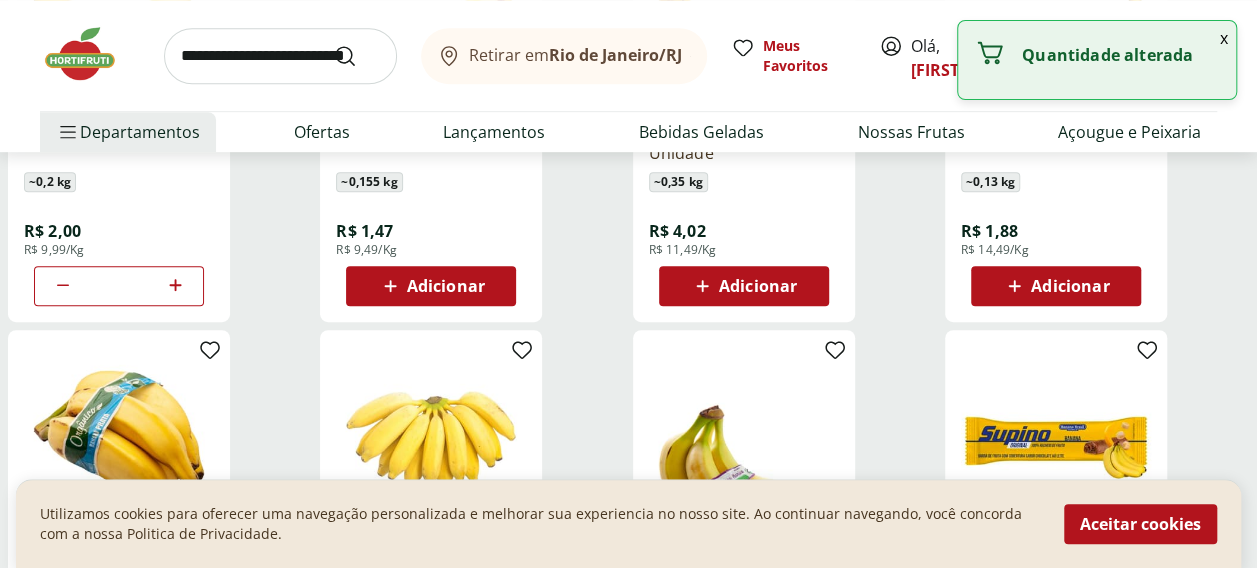 click 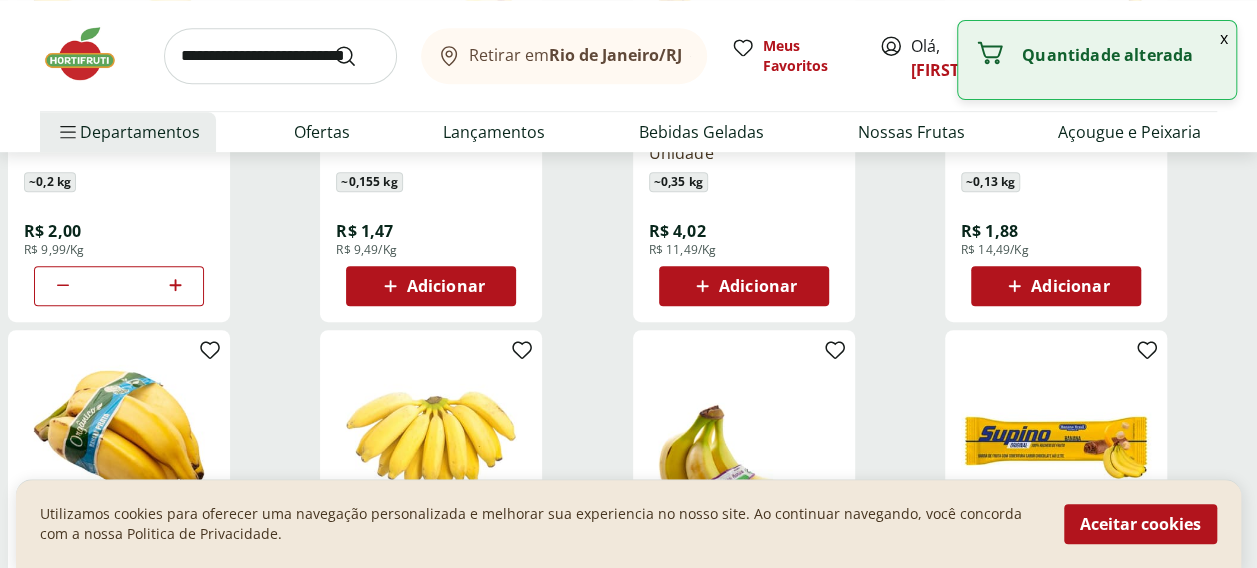 click 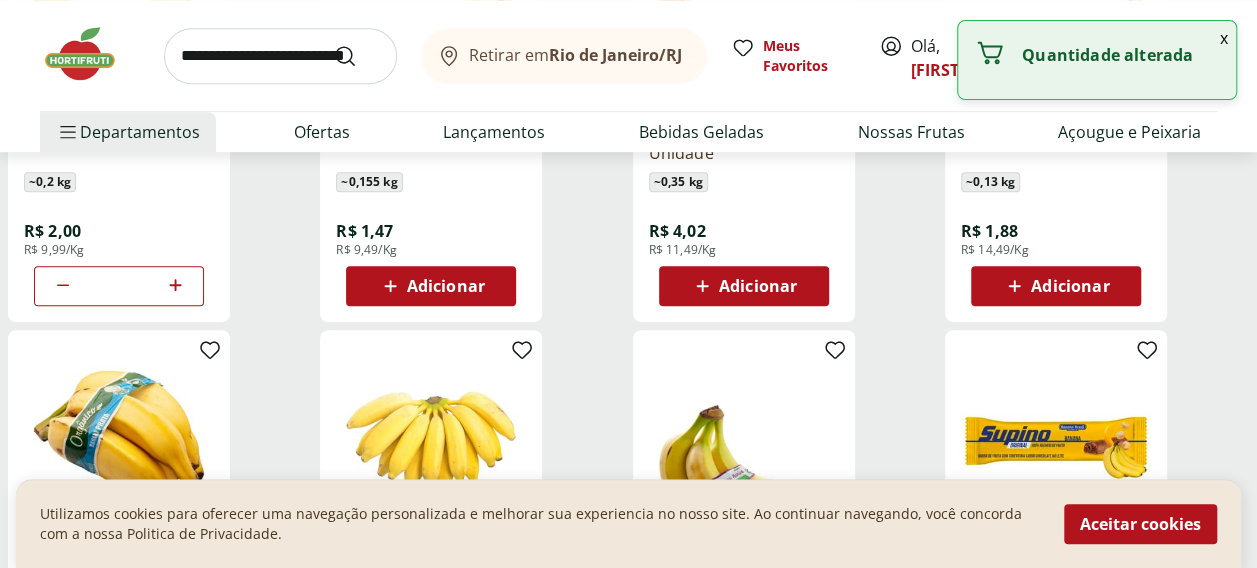 type on "**" 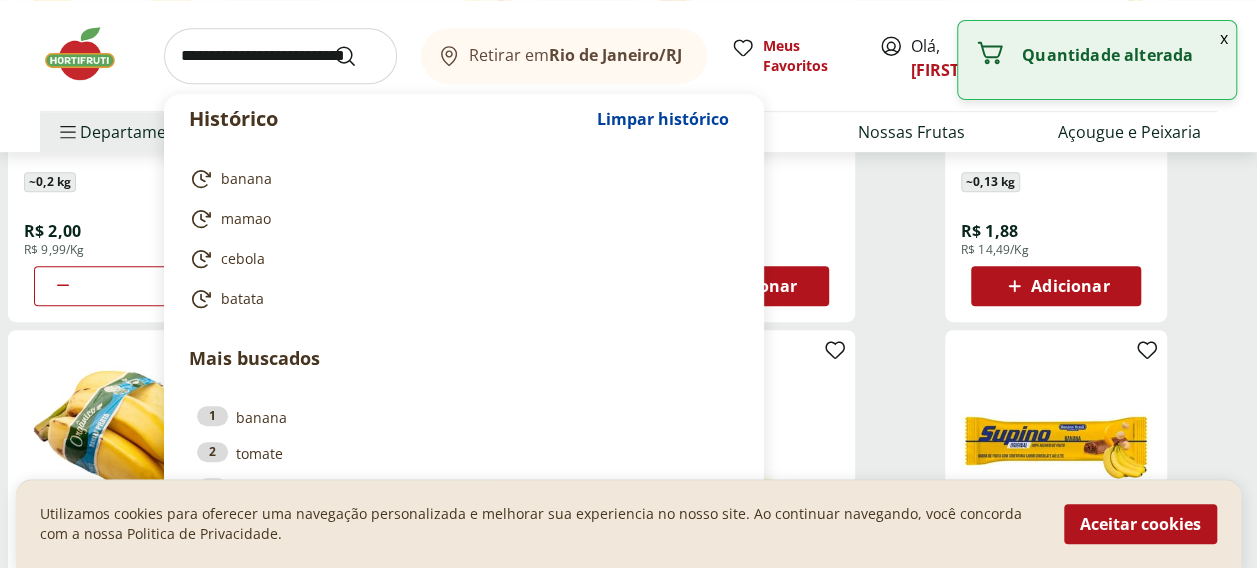 click at bounding box center [280, 56] 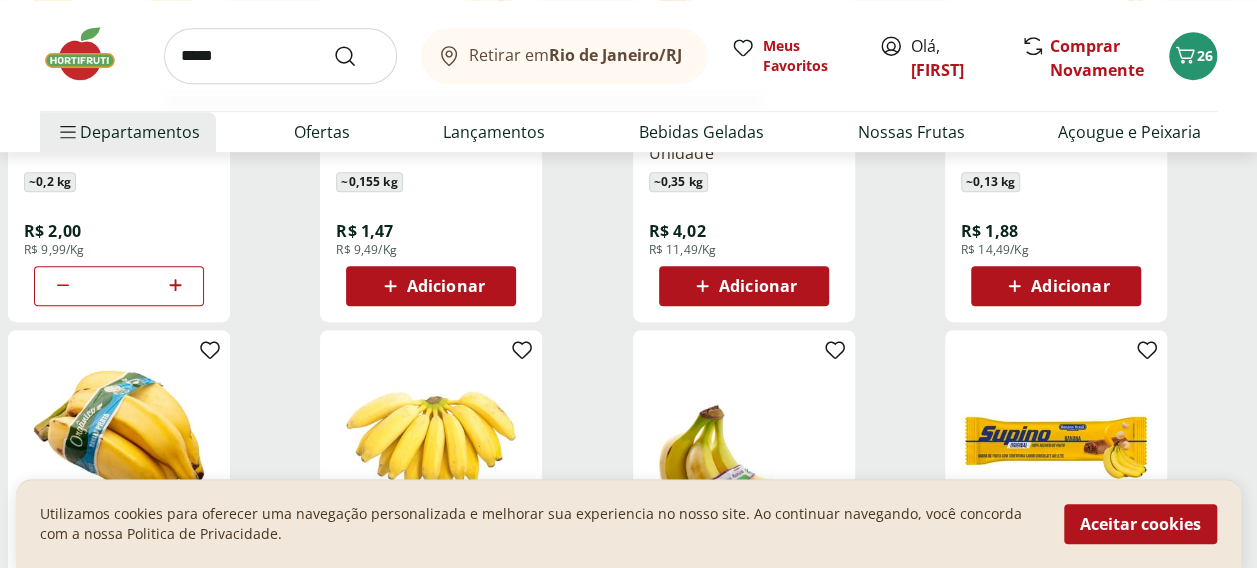 type on "******" 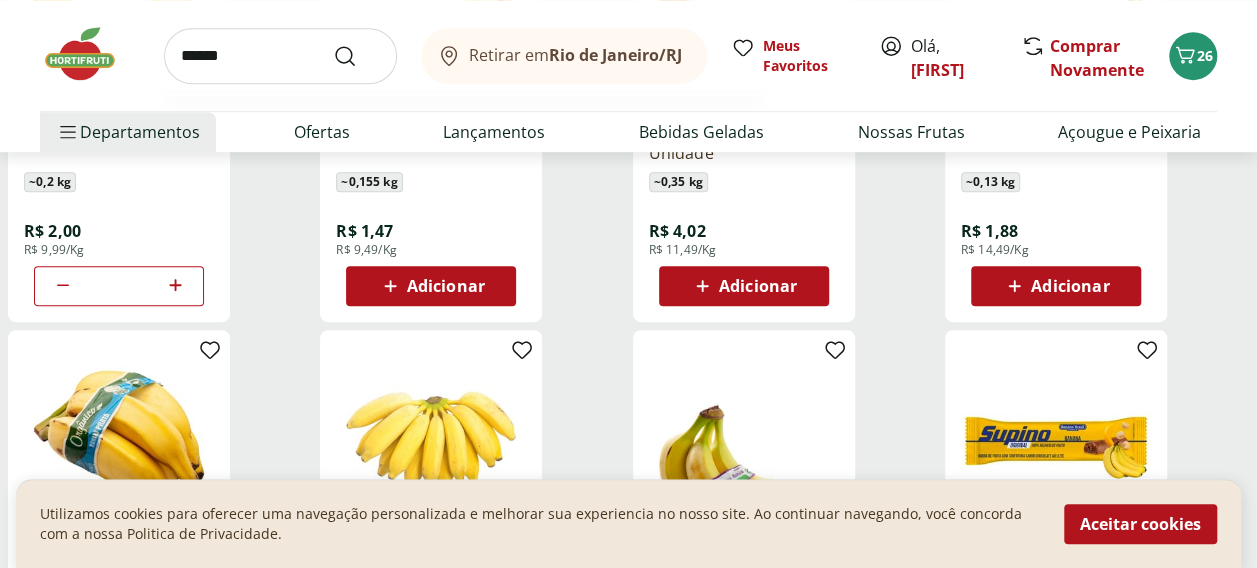 click at bounding box center [357, 56] 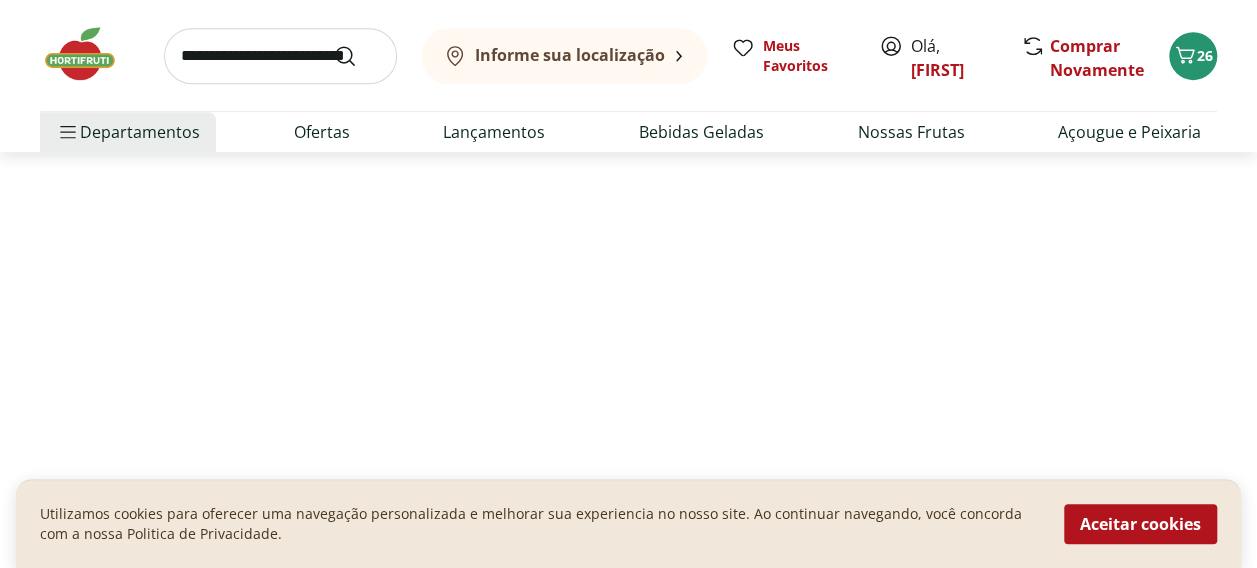 scroll, scrollTop: 0, scrollLeft: 0, axis: both 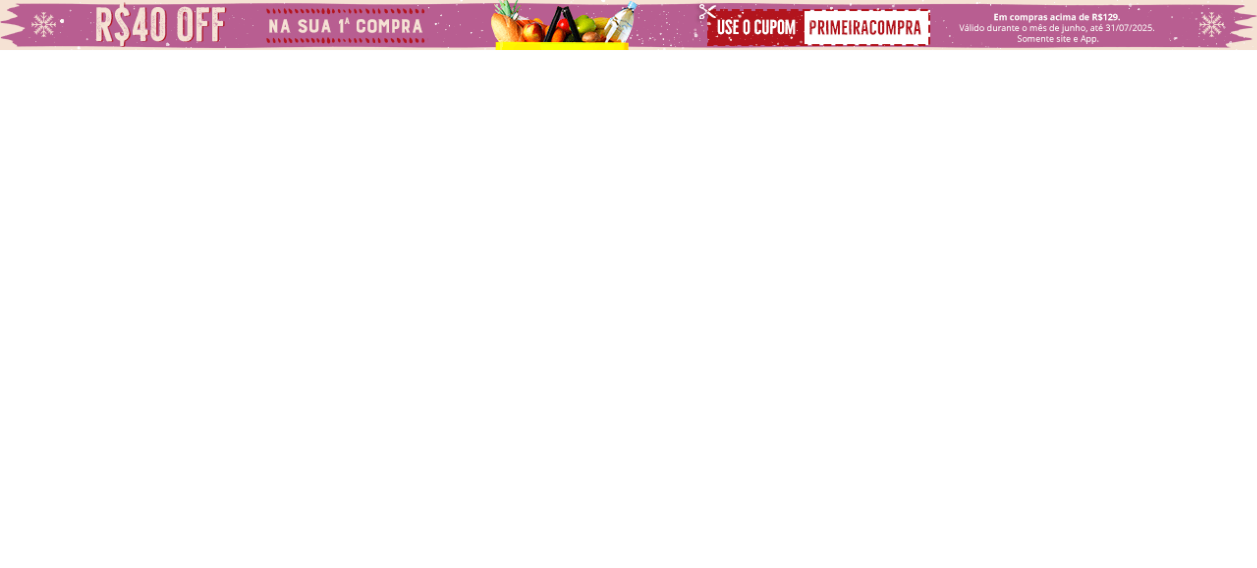 select on "**********" 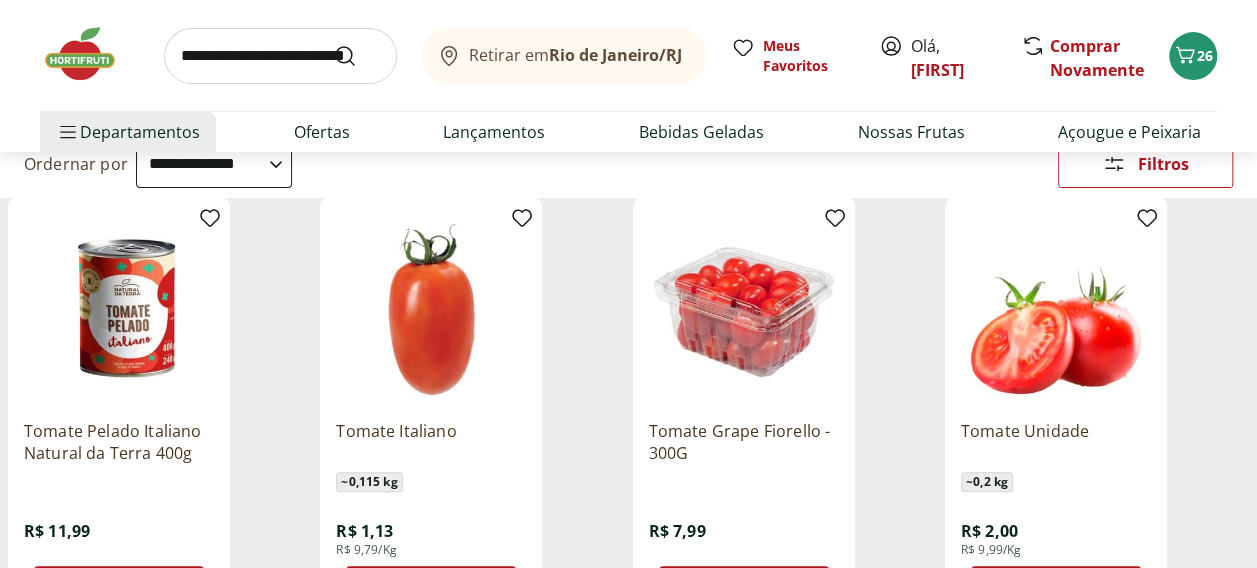 scroll, scrollTop: 400, scrollLeft: 0, axis: vertical 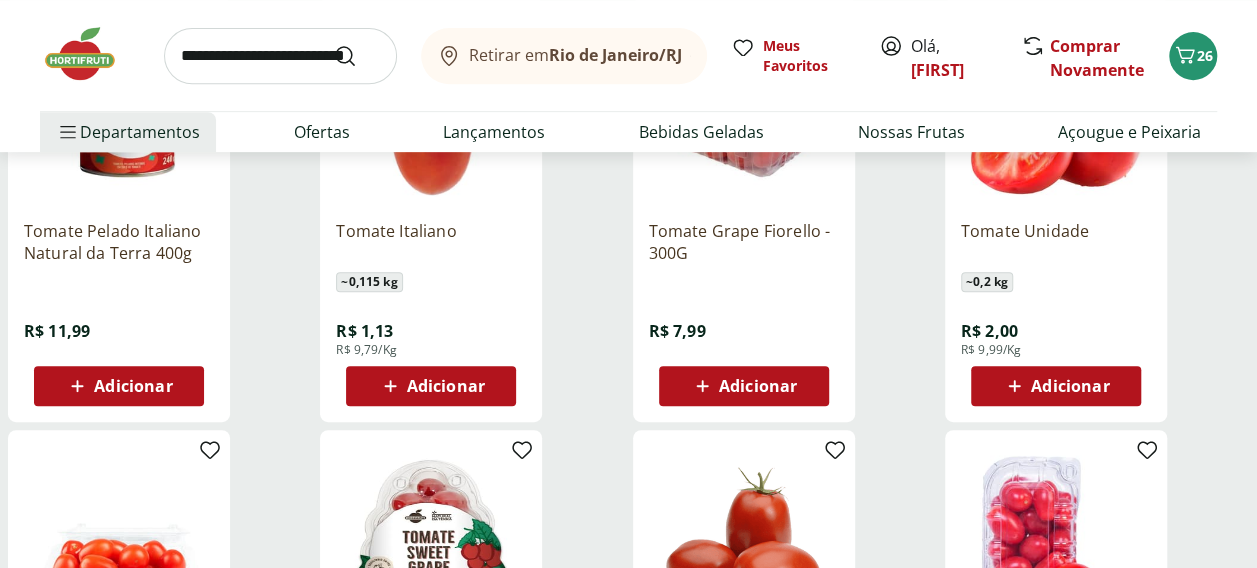 click 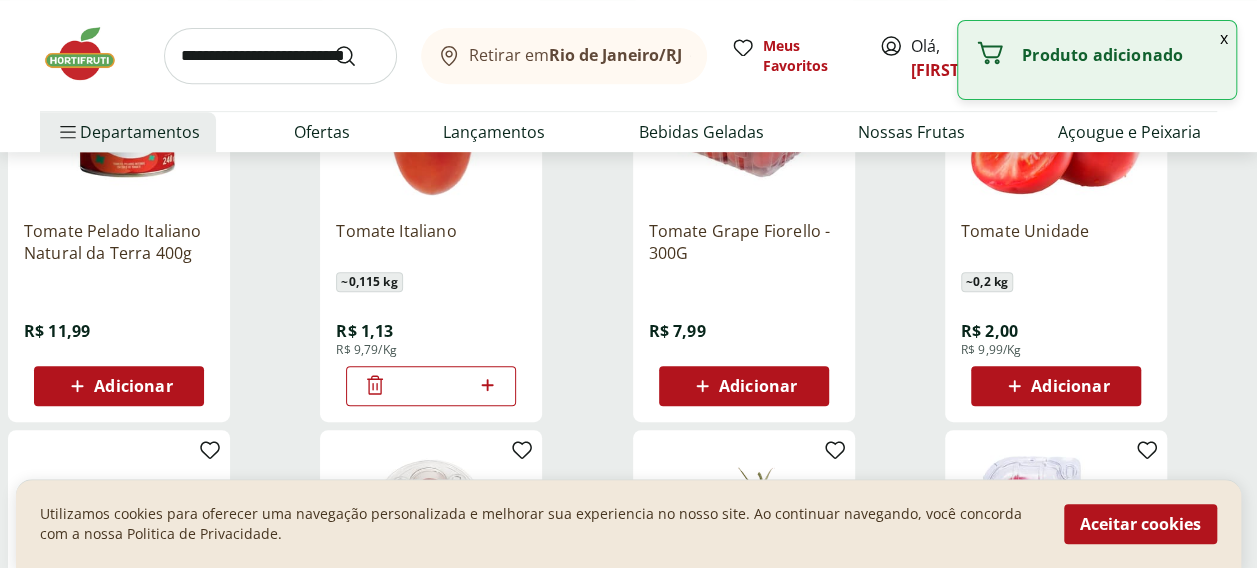click 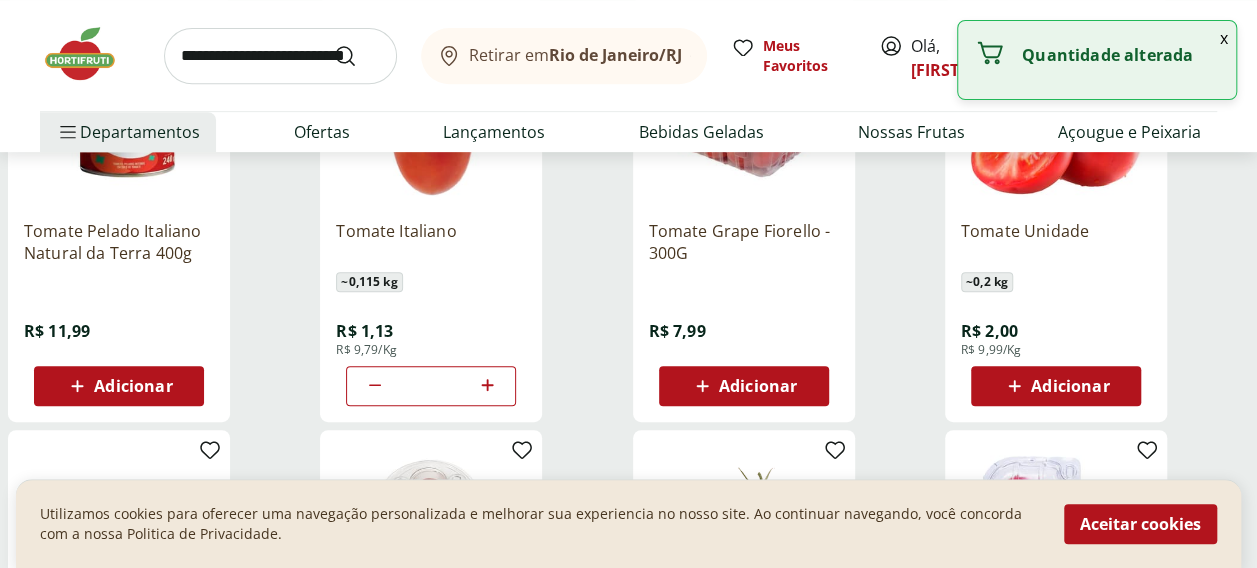 click 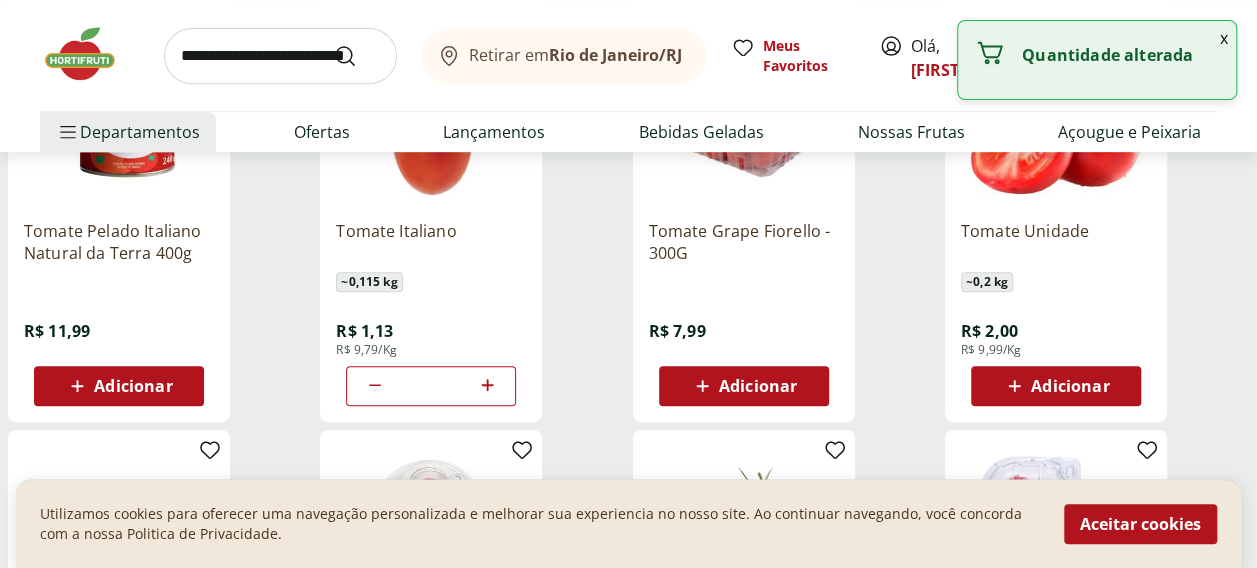 click 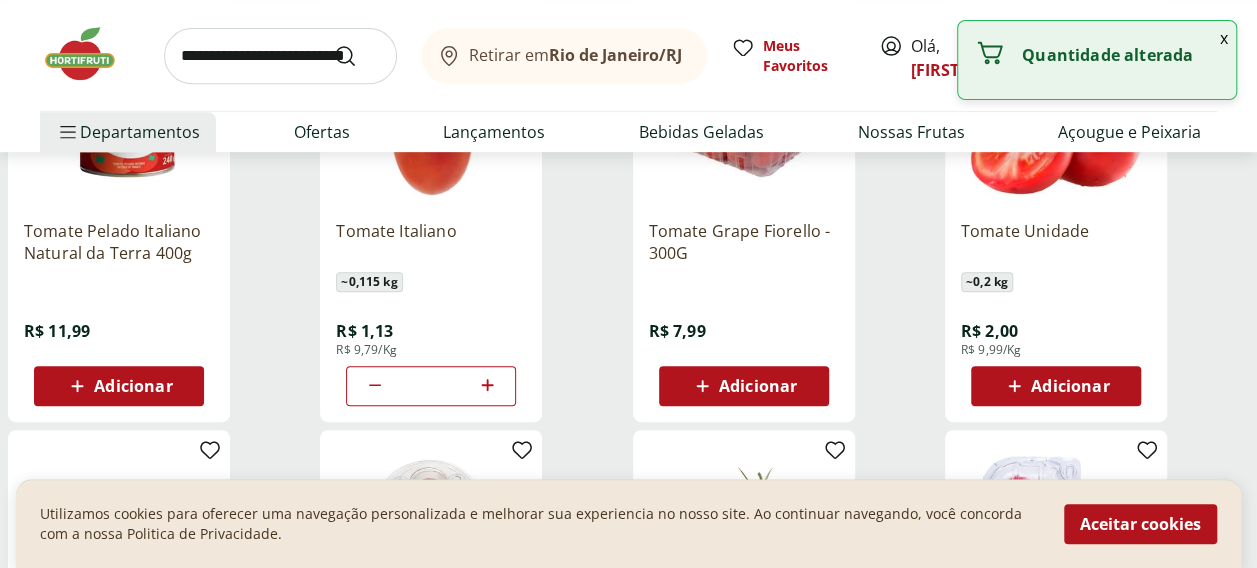 click 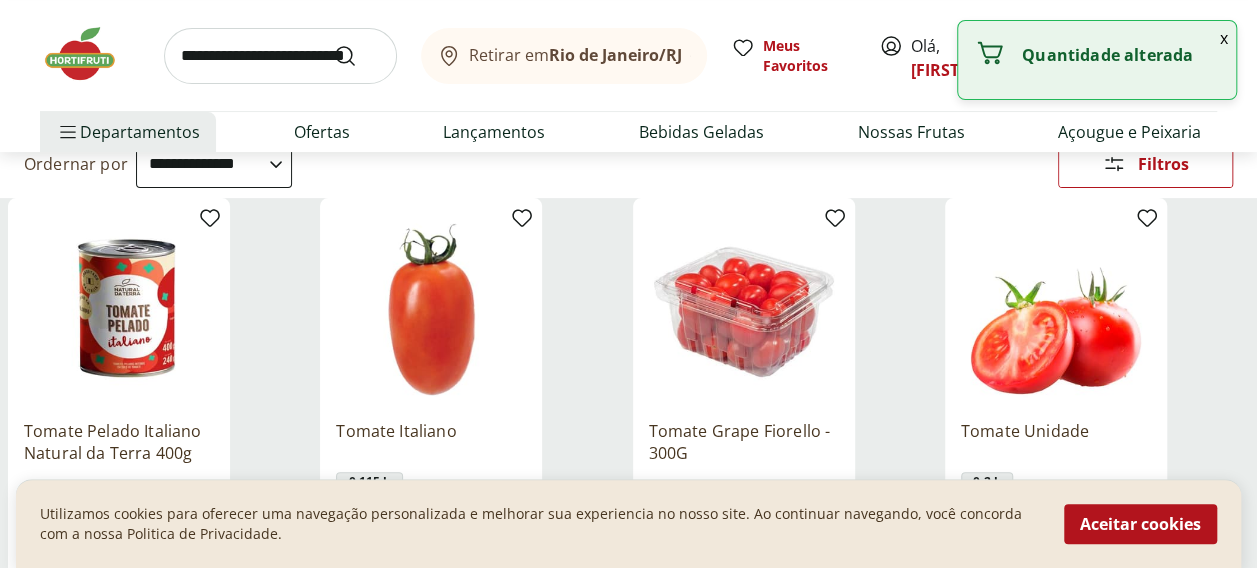 scroll, scrollTop: 0, scrollLeft: 0, axis: both 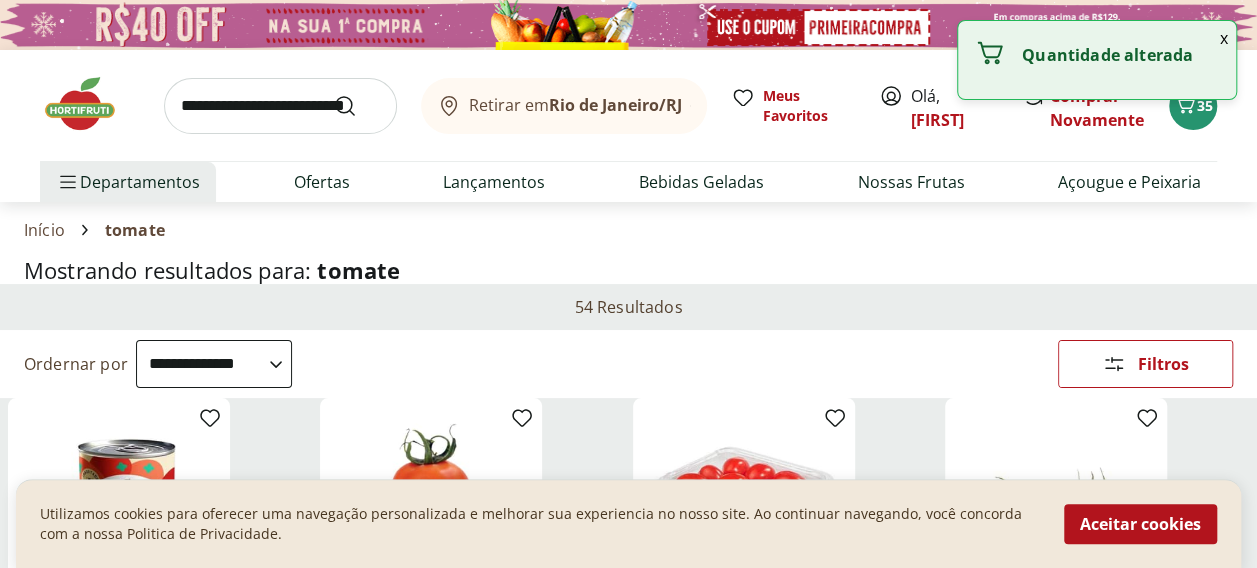 click at bounding box center (280, 106) 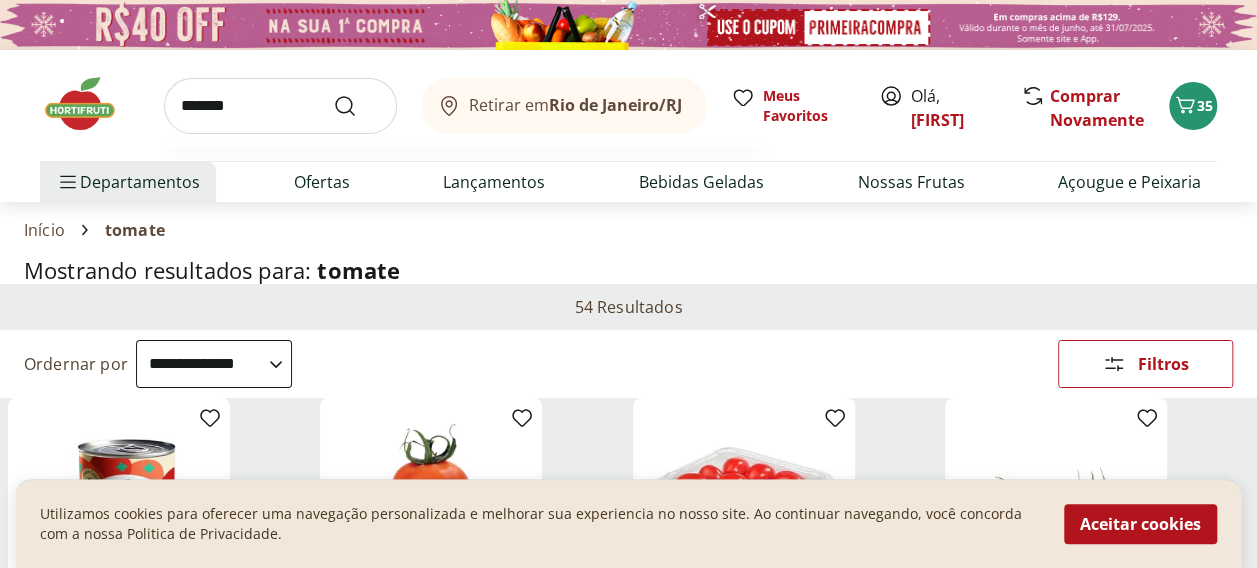 type on "*******" 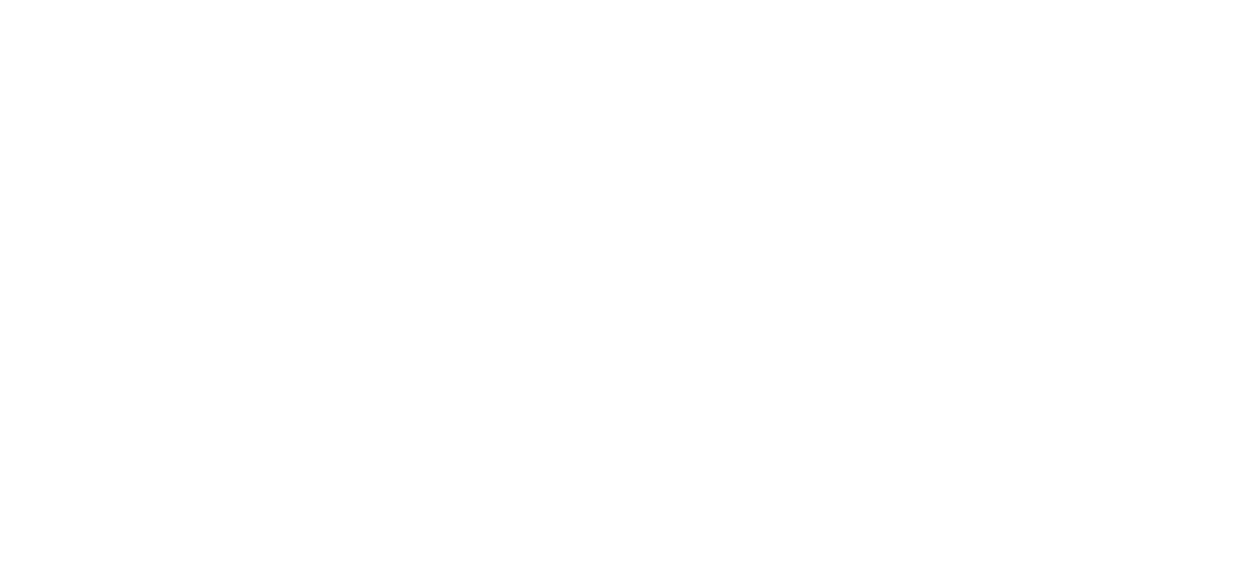 select on "**********" 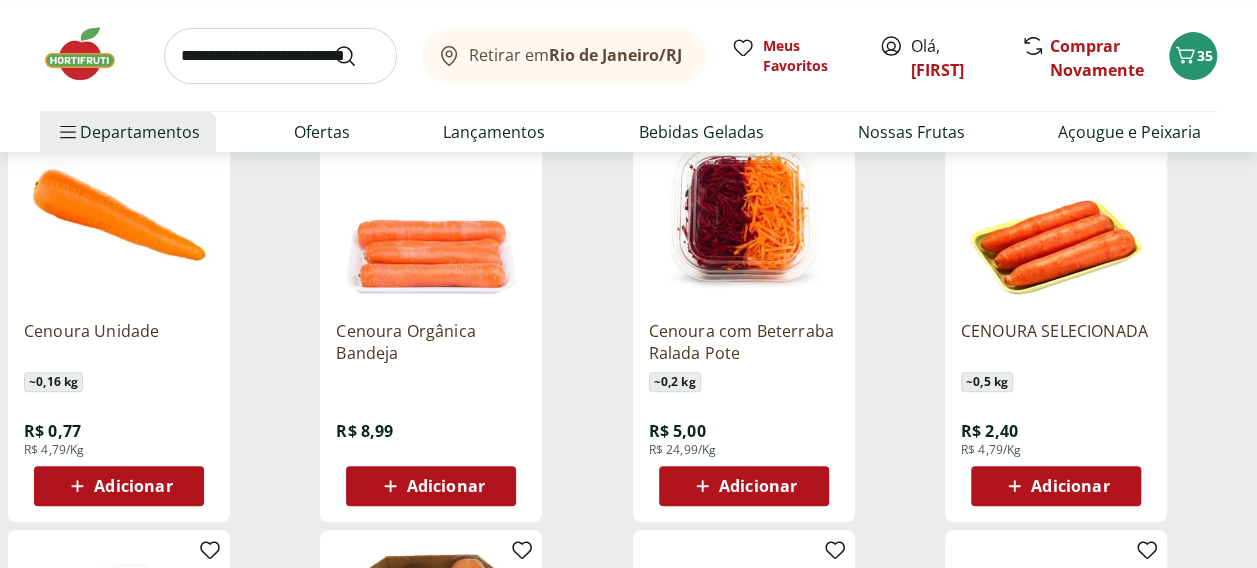 scroll, scrollTop: 500, scrollLeft: 0, axis: vertical 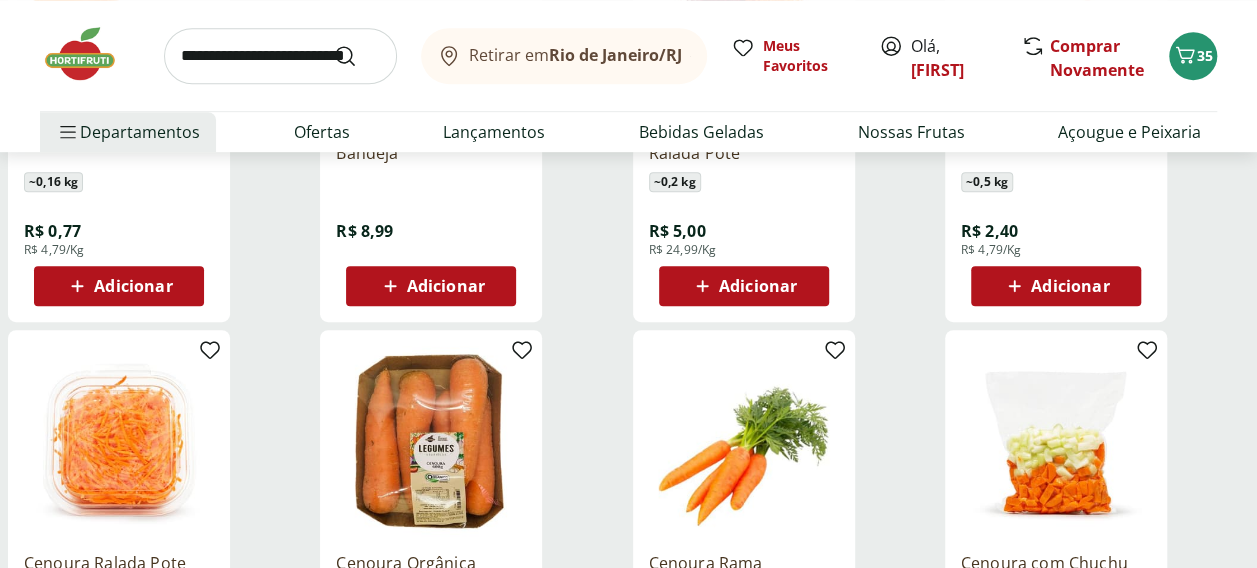 click on "Adicionar" at bounding box center [133, 286] 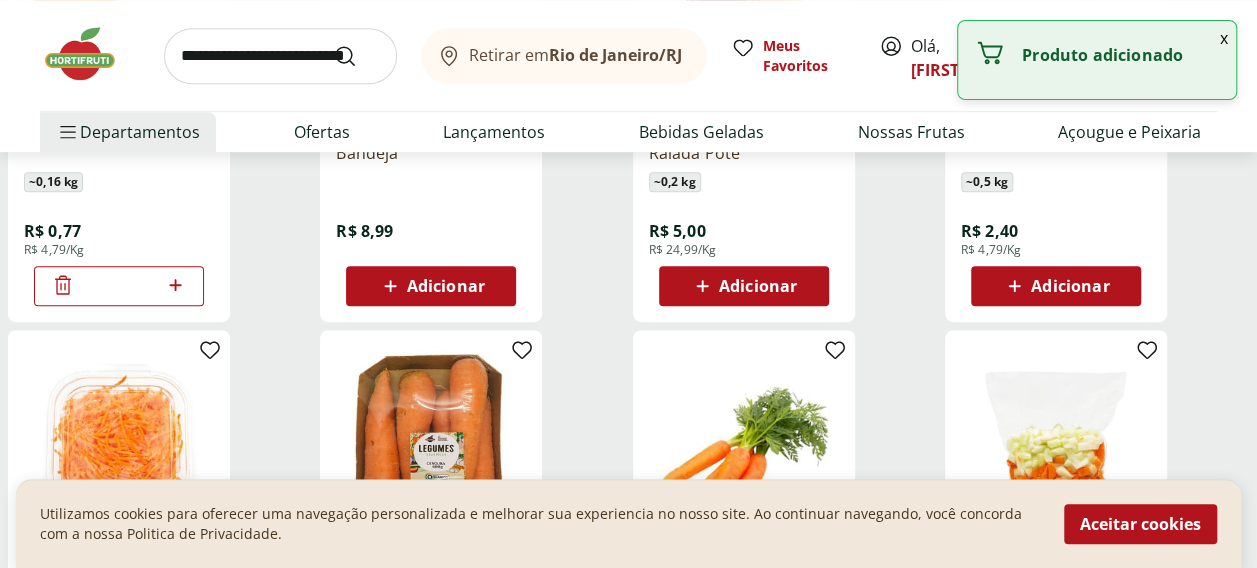 click 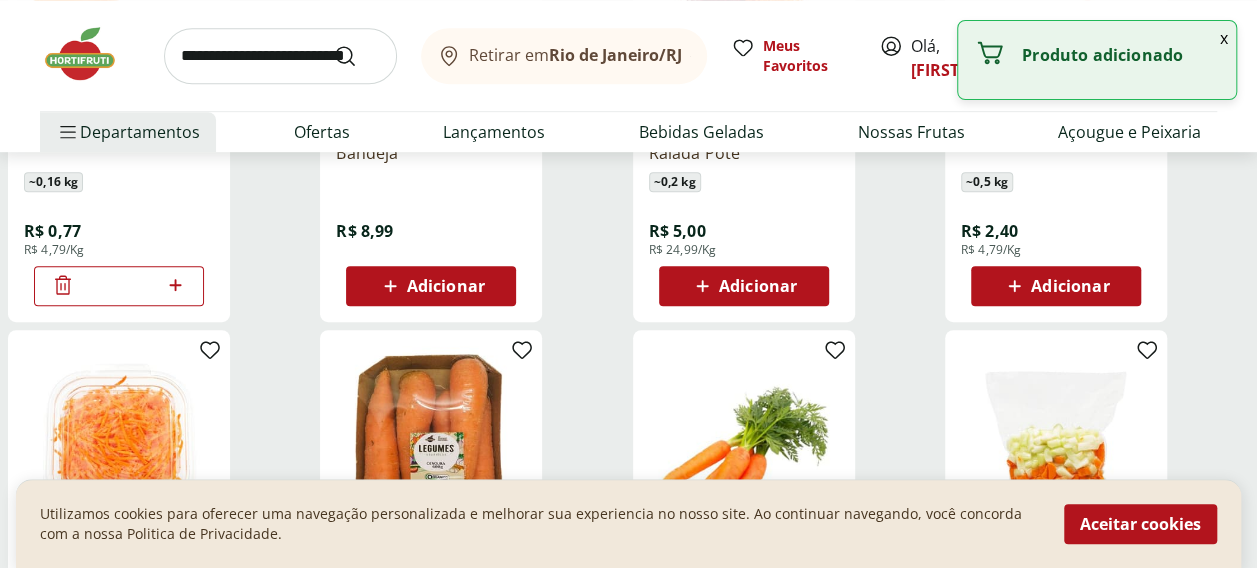 click 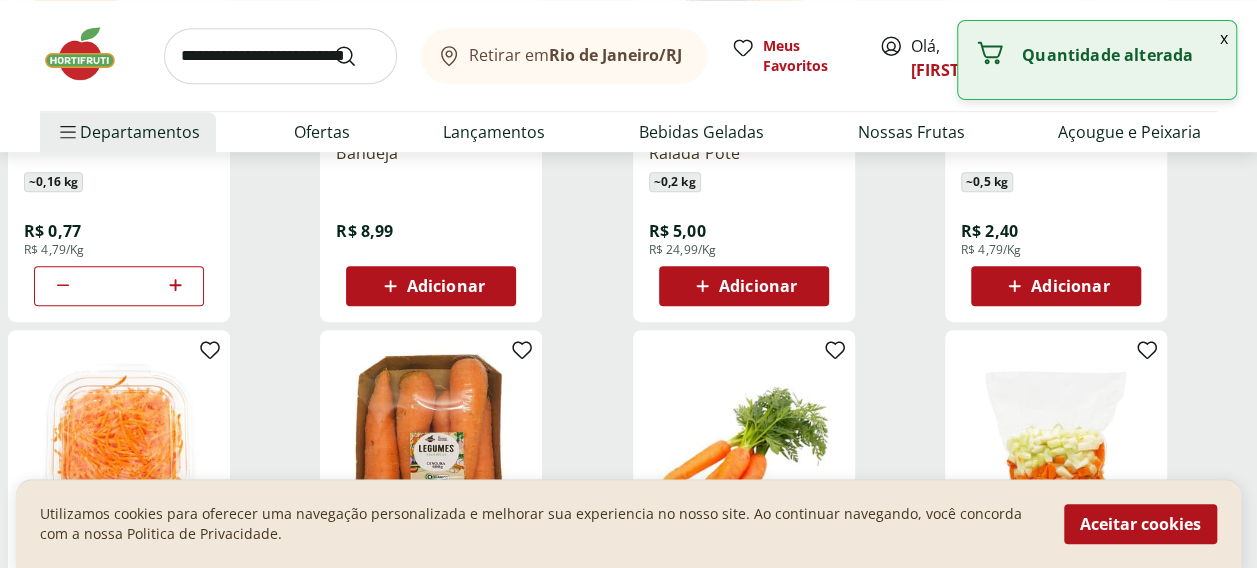 click 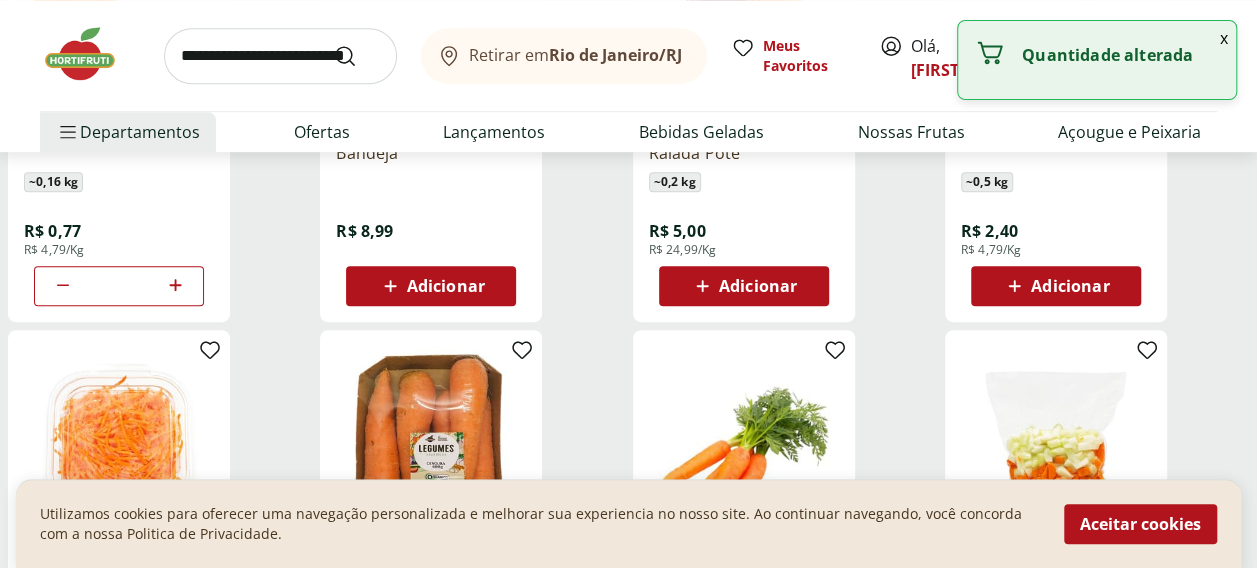 click 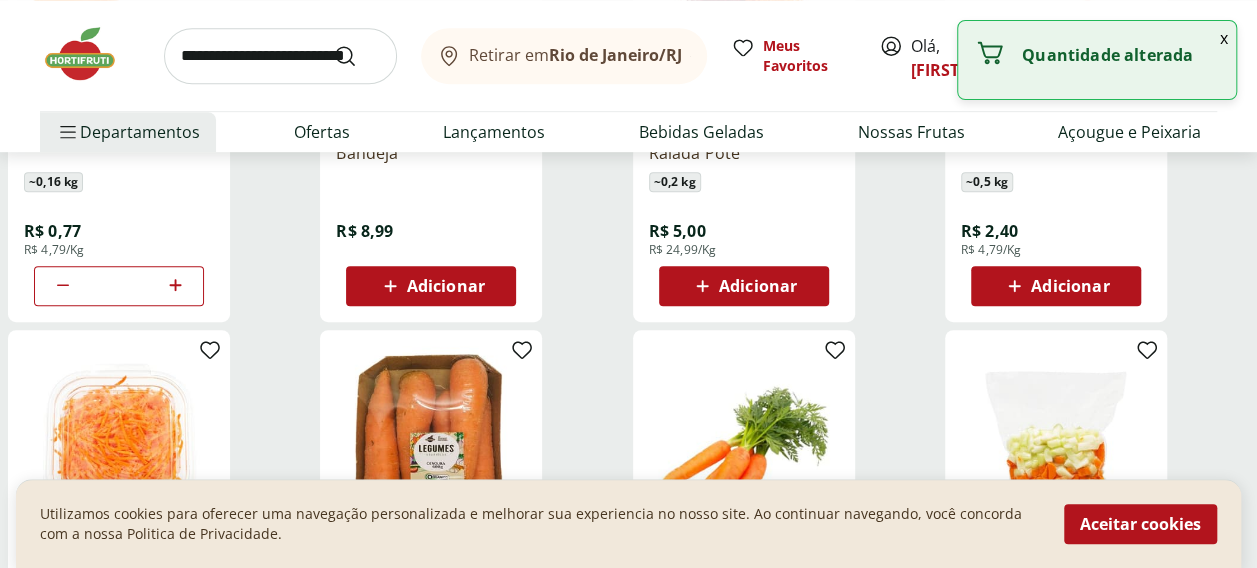 click 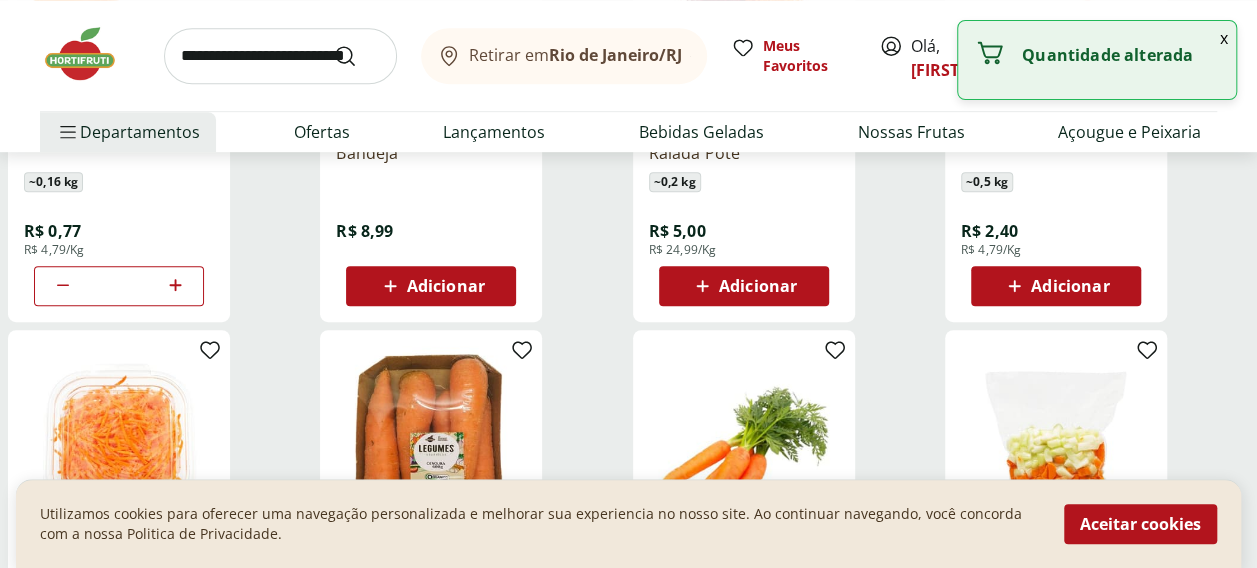 type on "*" 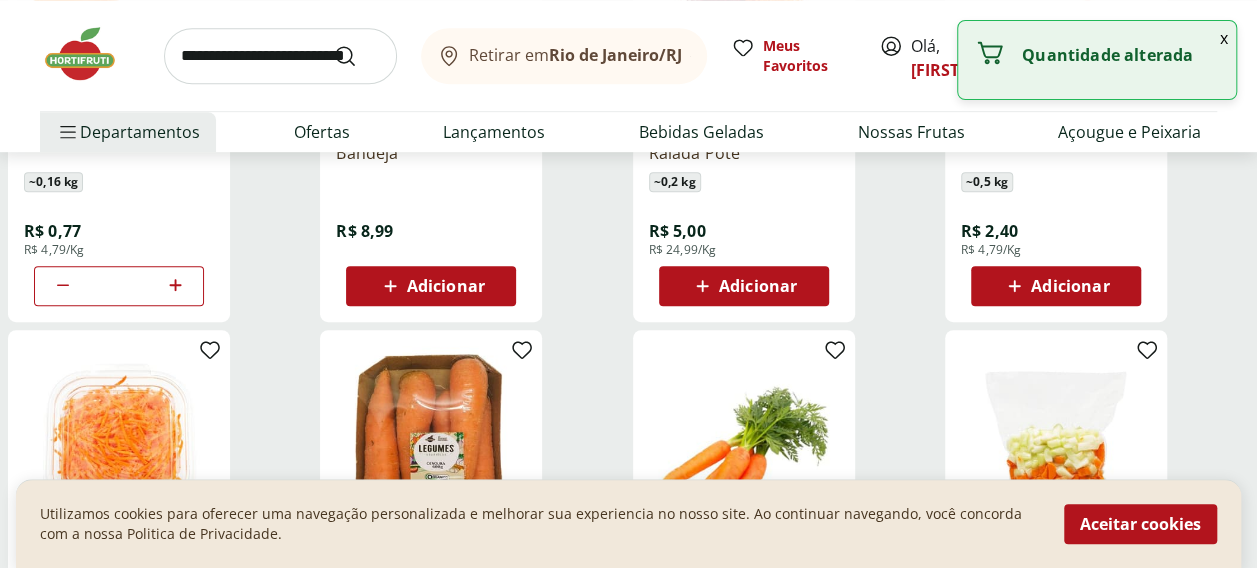 click at bounding box center (280, 56) 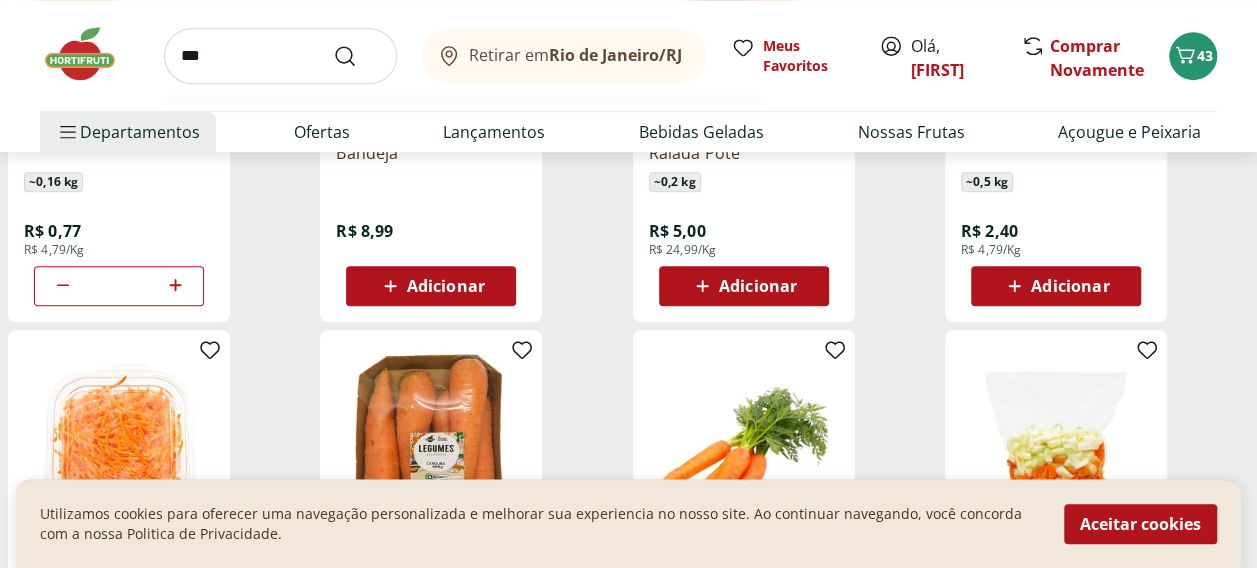 type on "***" 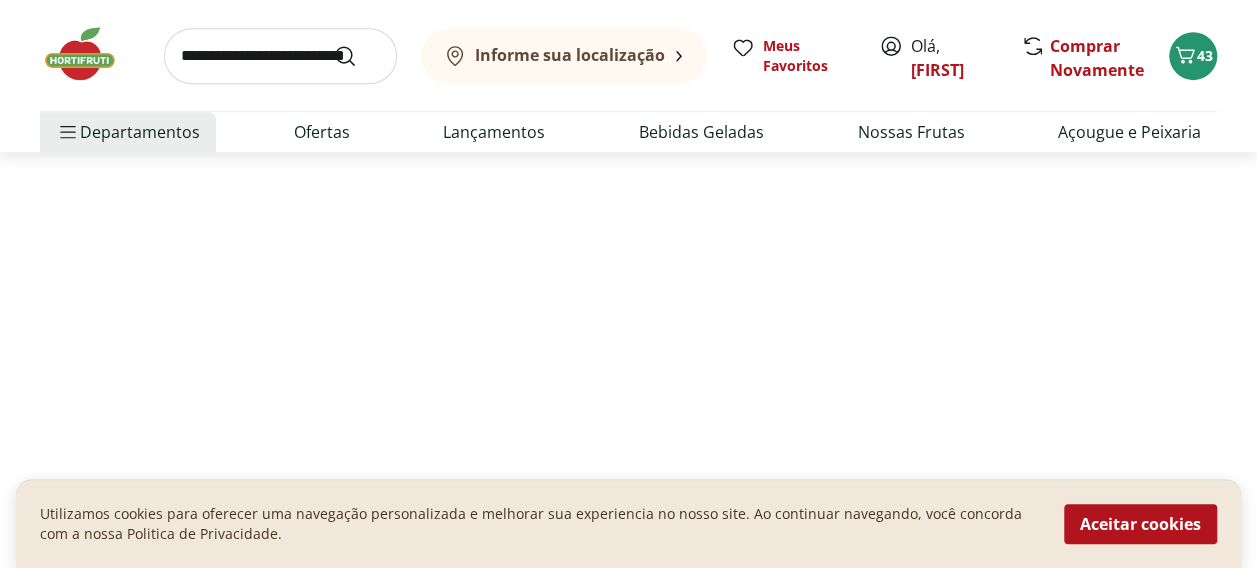 scroll, scrollTop: 0, scrollLeft: 0, axis: both 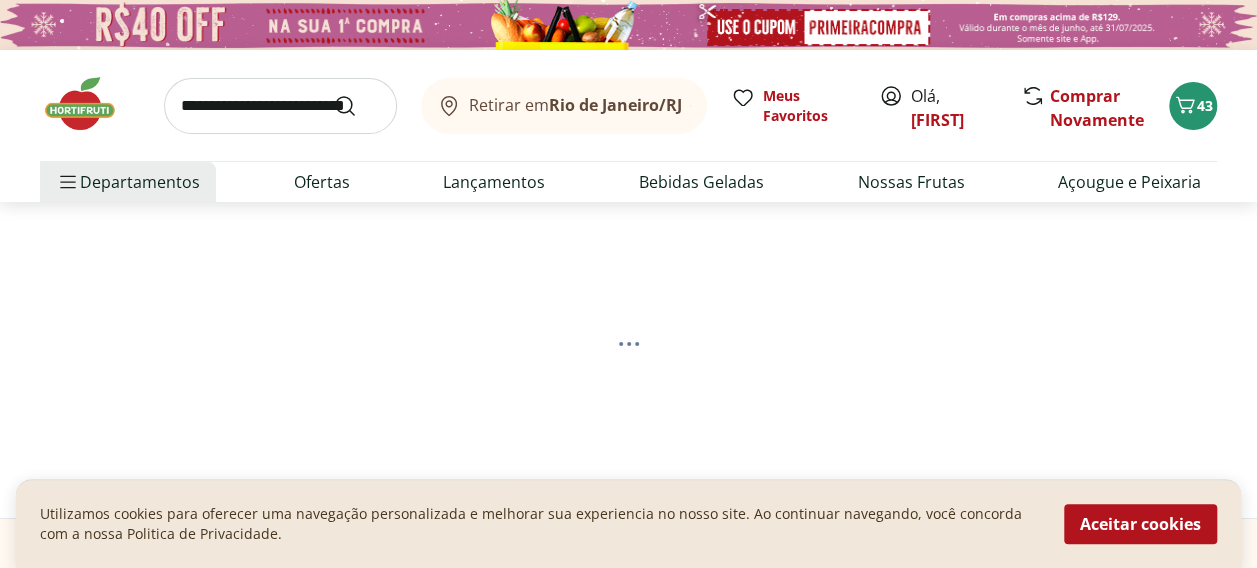 select on "**********" 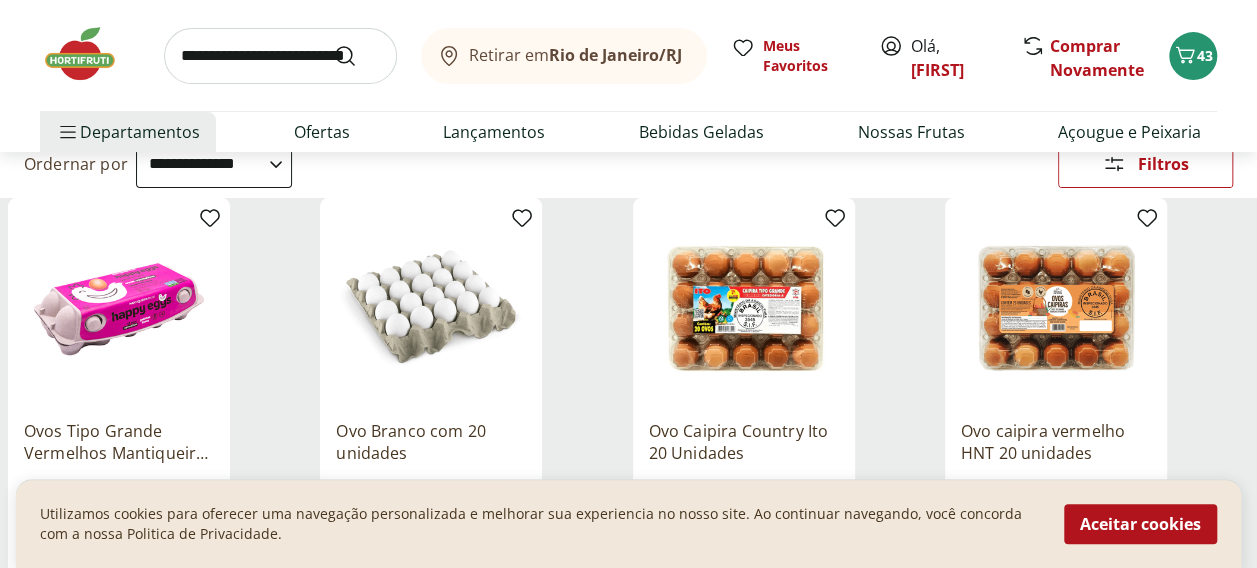 scroll, scrollTop: 400, scrollLeft: 0, axis: vertical 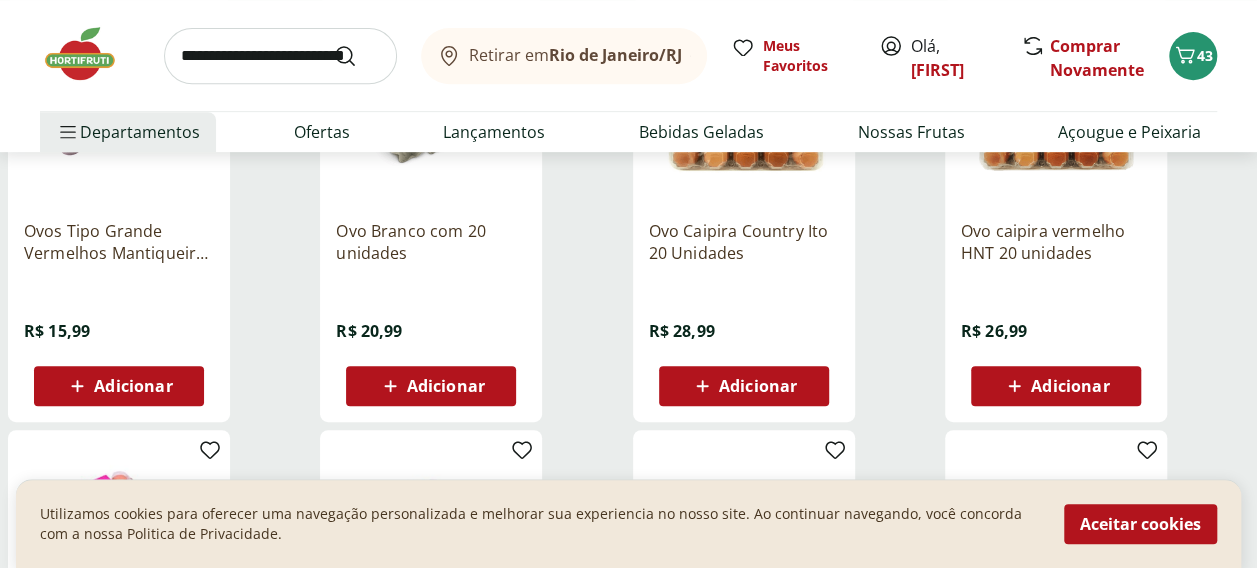 click on "Adicionar" at bounding box center [446, 386] 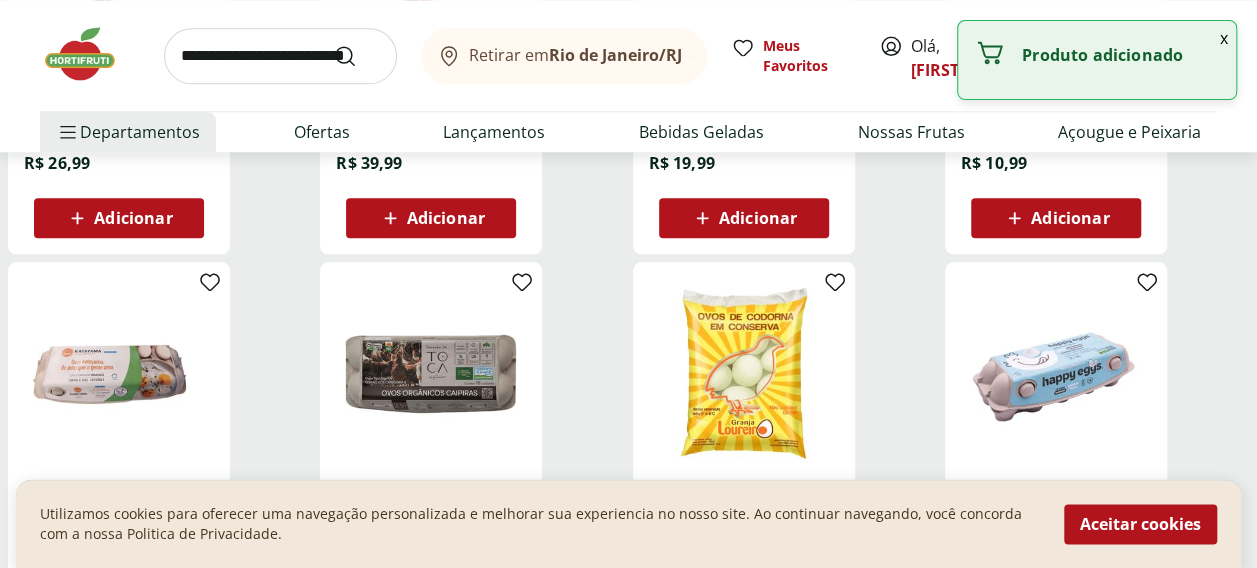 scroll, scrollTop: 1200, scrollLeft: 0, axis: vertical 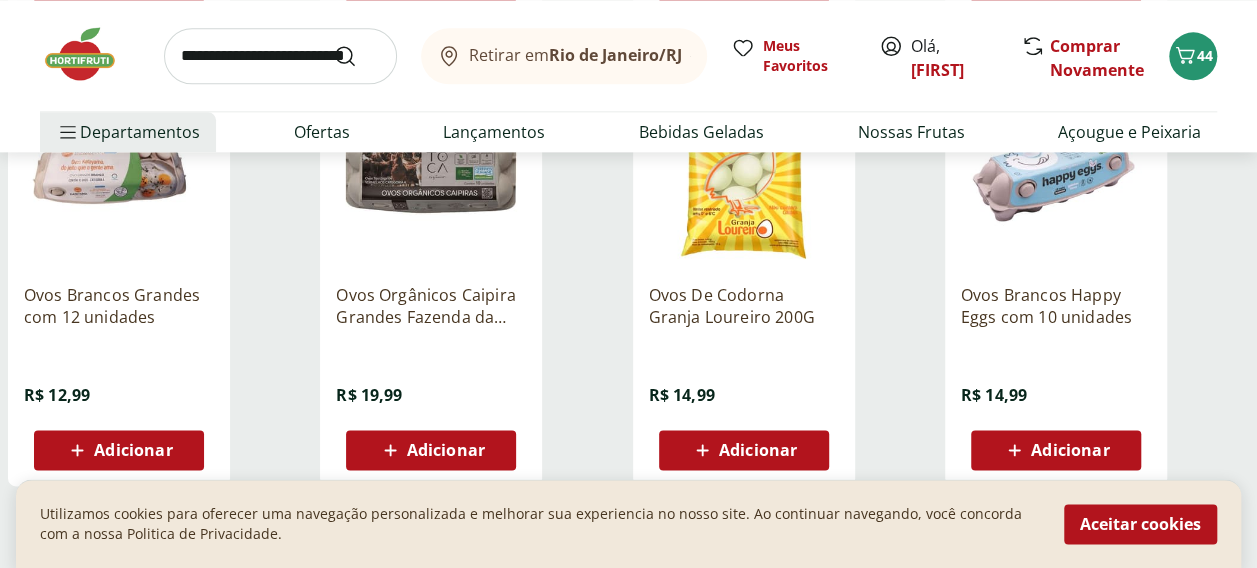 click 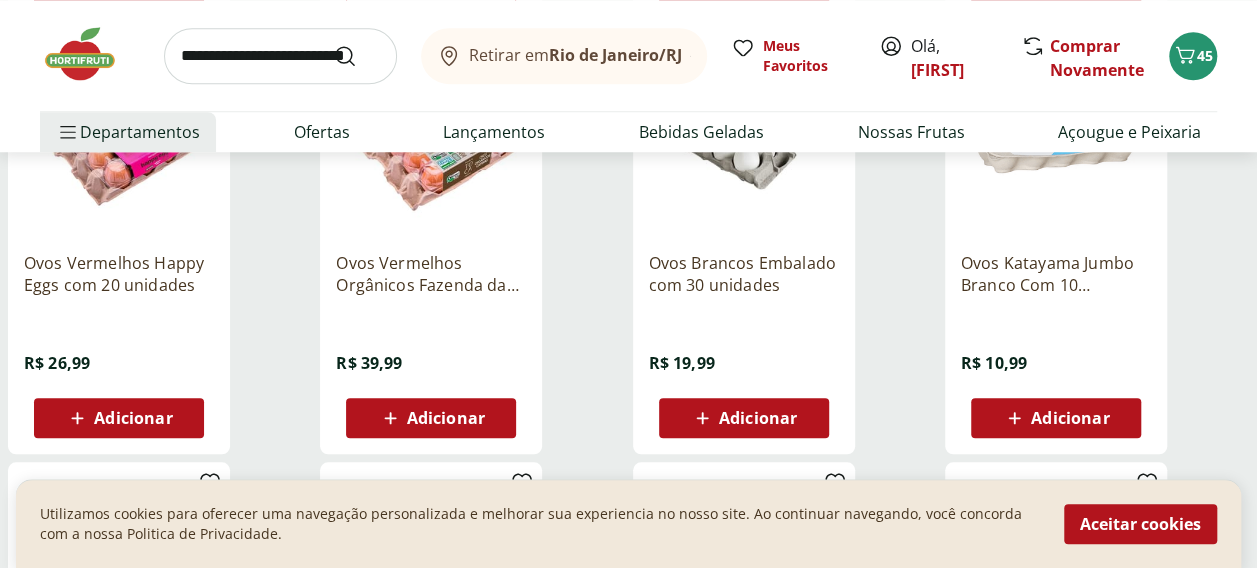 scroll, scrollTop: 500, scrollLeft: 0, axis: vertical 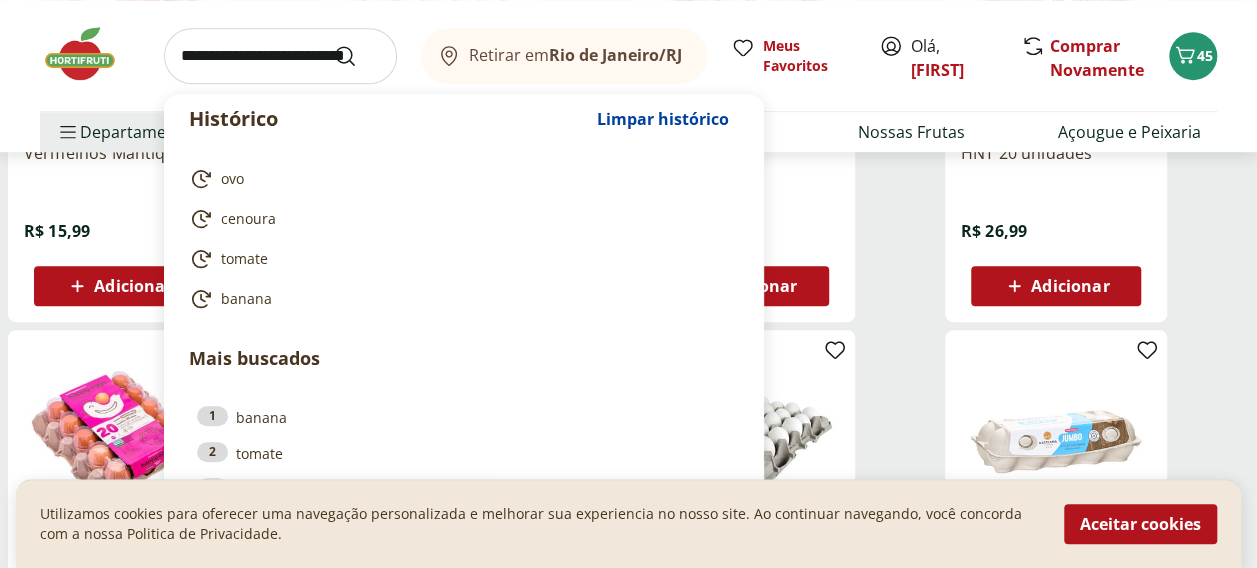 click at bounding box center (280, 56) 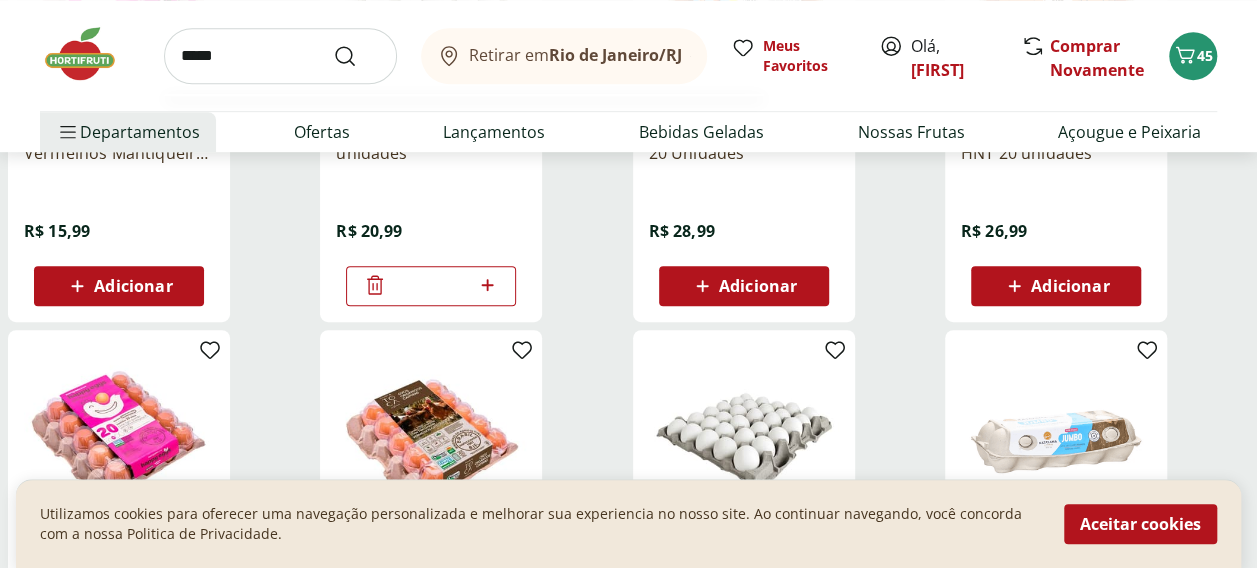 type on "*****" 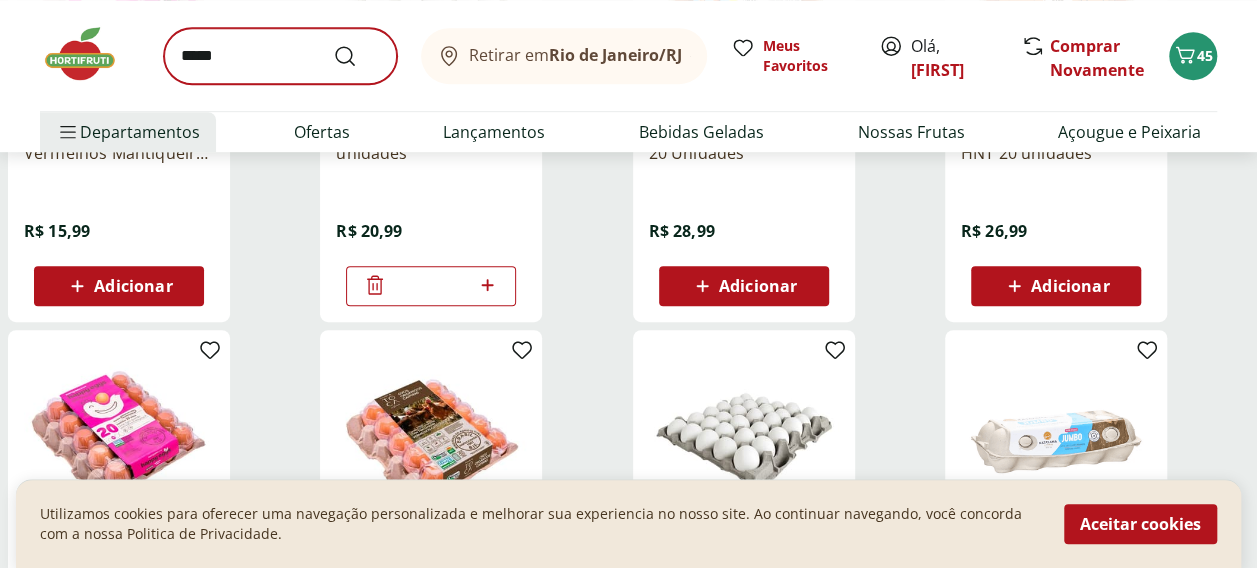 scroll, scrollTop: 0, scrollLeft: 0, axis: both 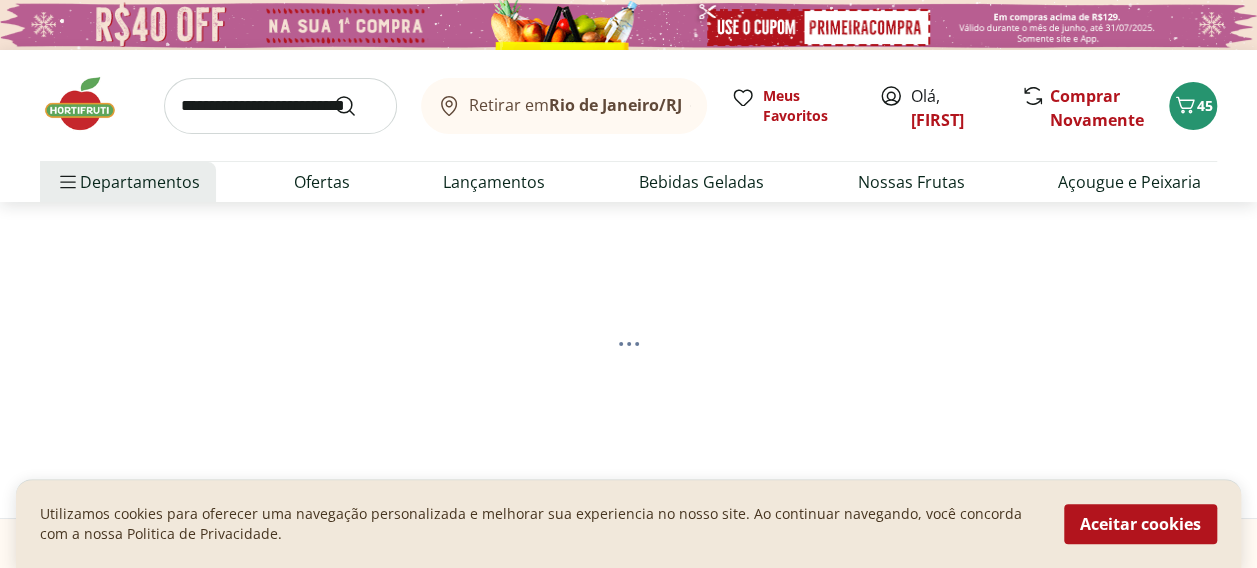 select on "**********" 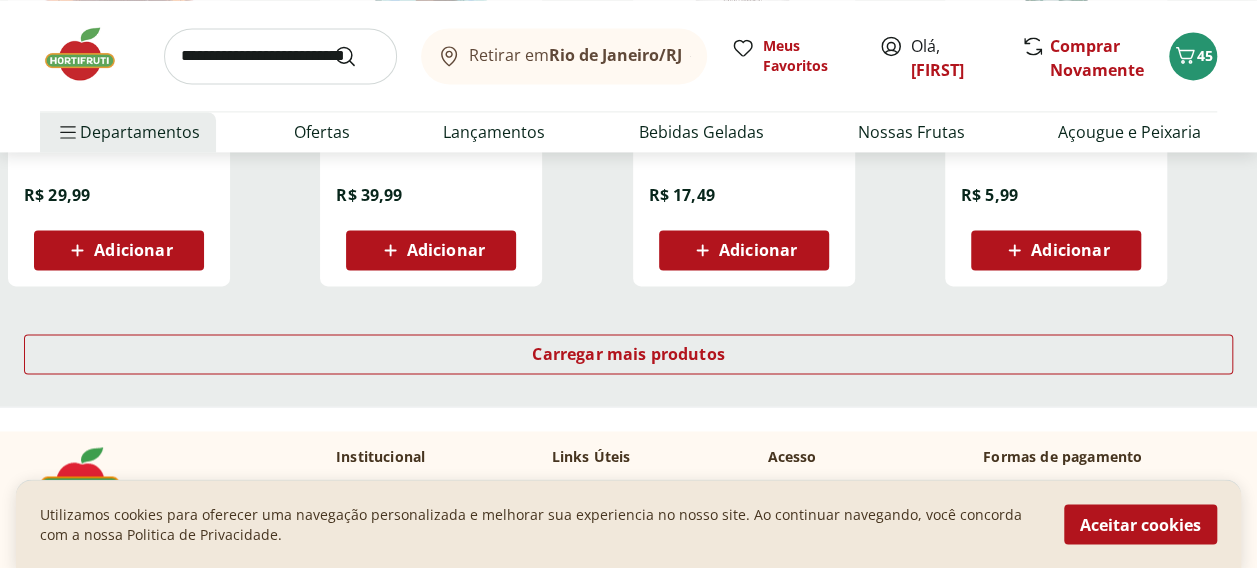 scroll, scrollTop: 1500, scrollLeft: 0, axis: vertical 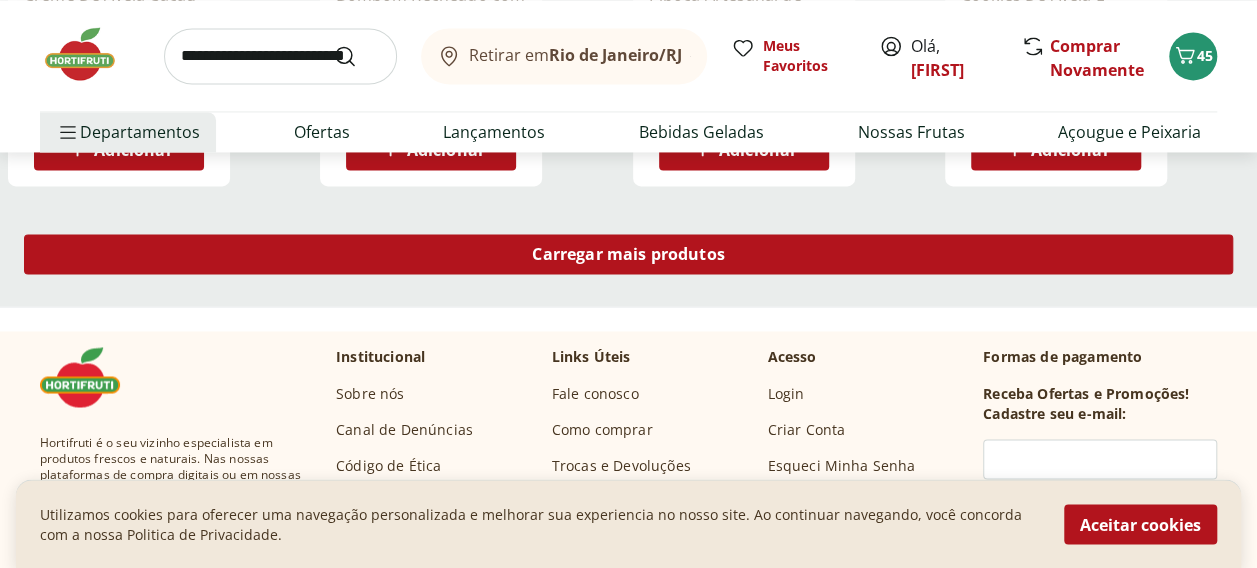 click on "Carregar mais produtos" at bounding box center (628, 254) 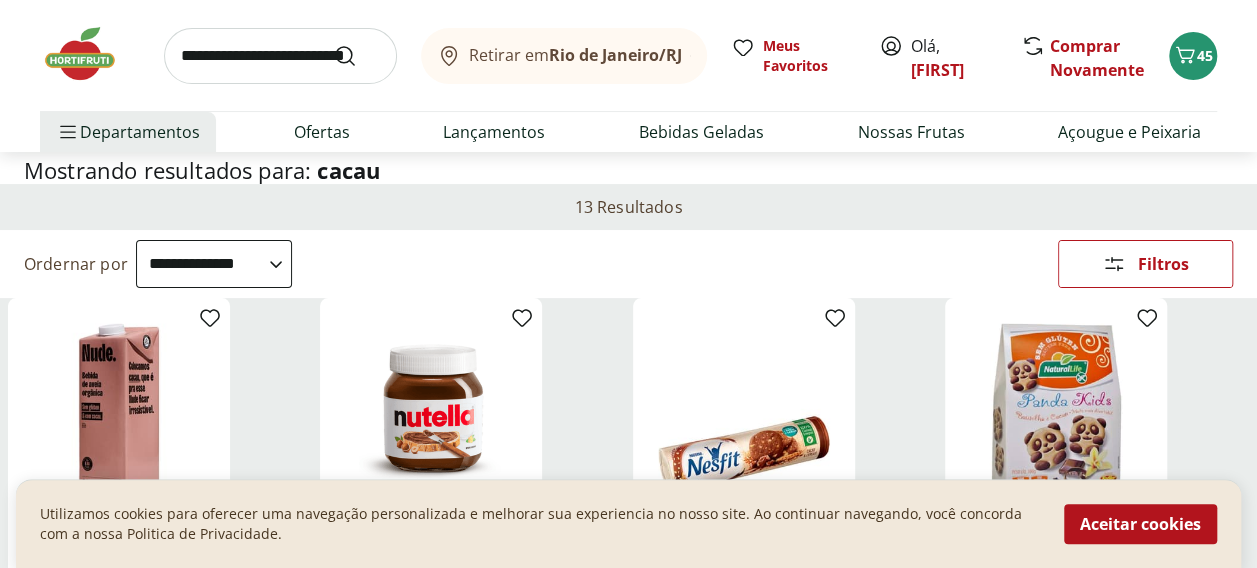 scroll, scrollTop: 0, scrollLeft: 0, axis: both 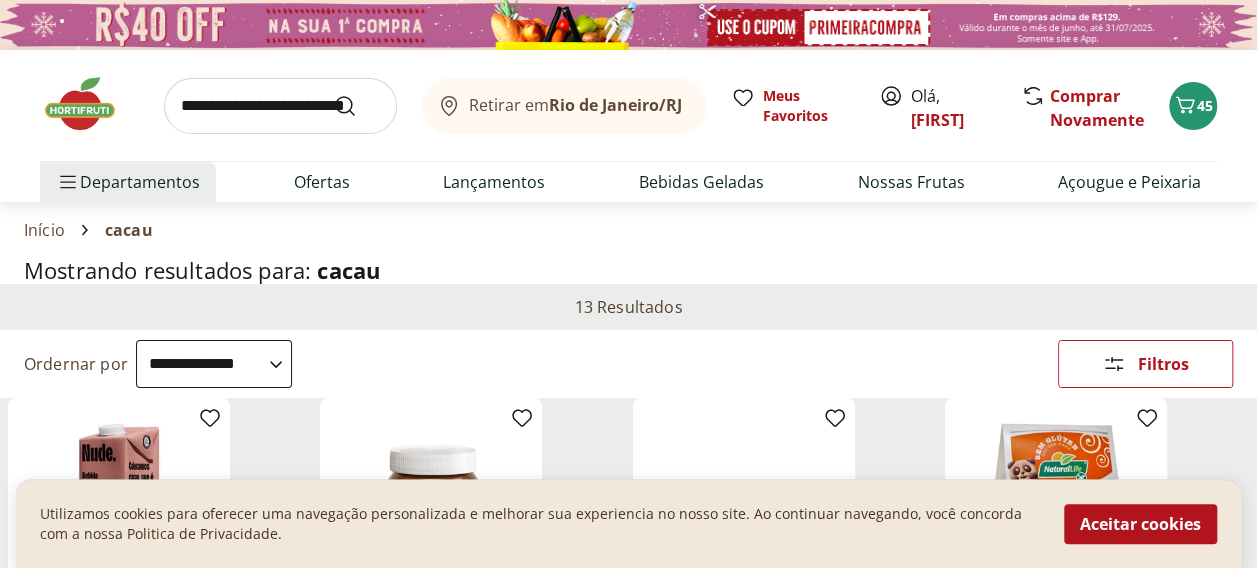 click at bounding box center (280, 106) 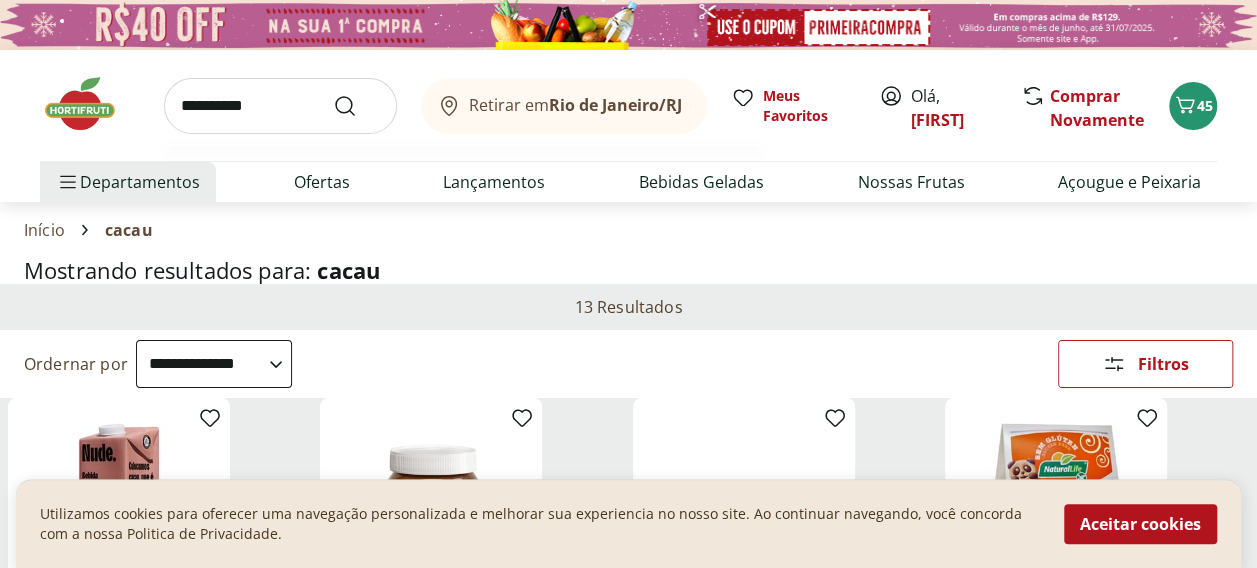 type on "**********" 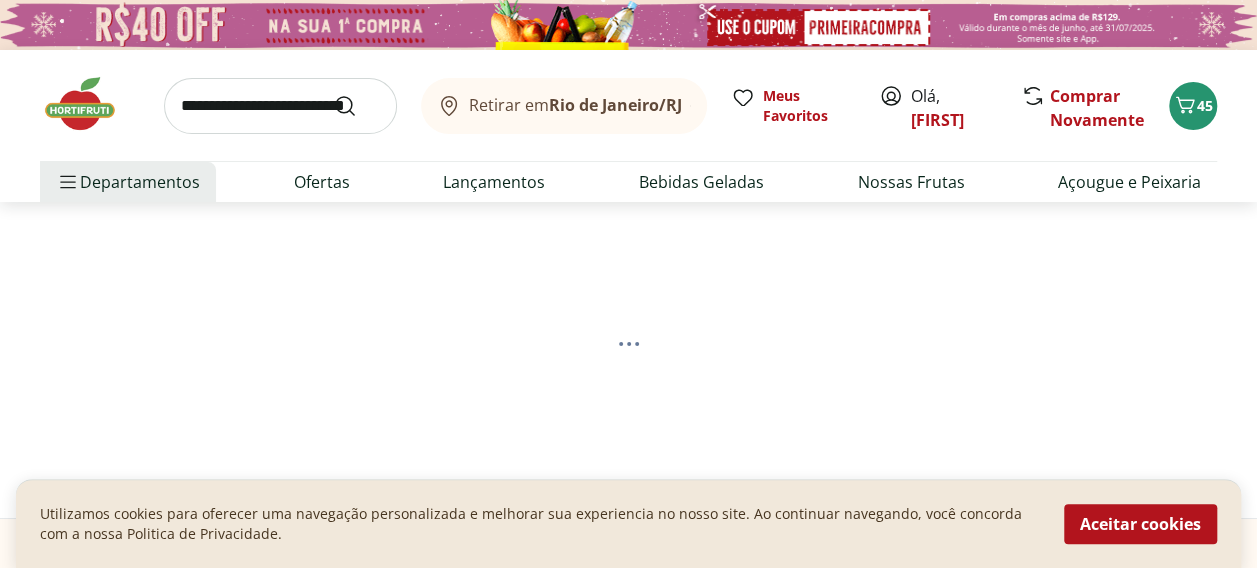 select on "**********" 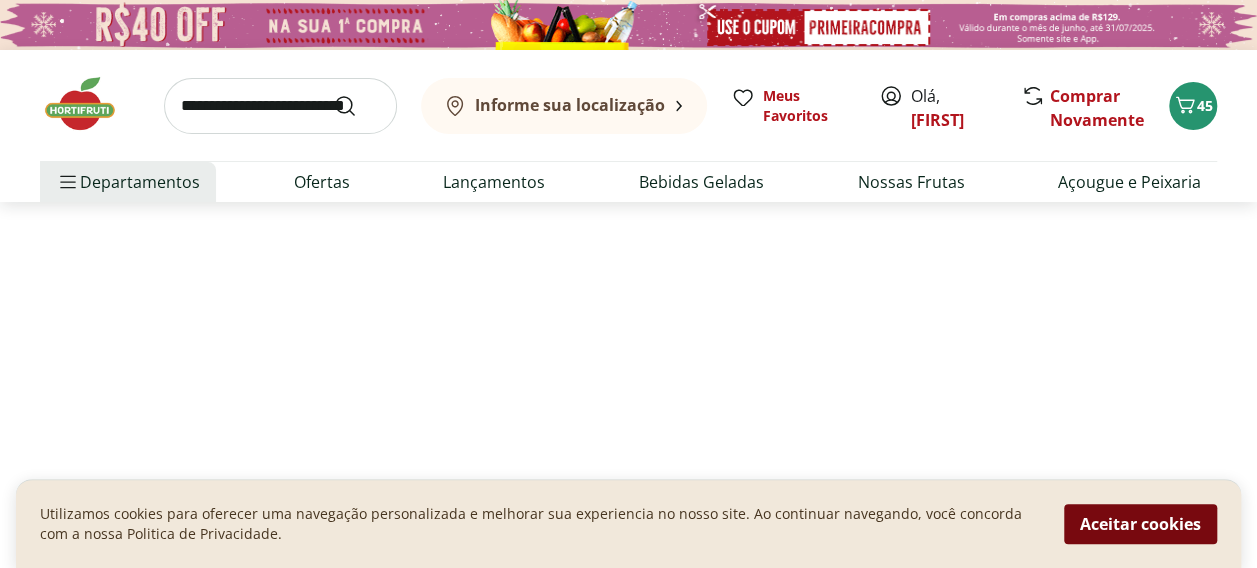 click on "Aceitar cookies" at bounding box center (1140, 524) 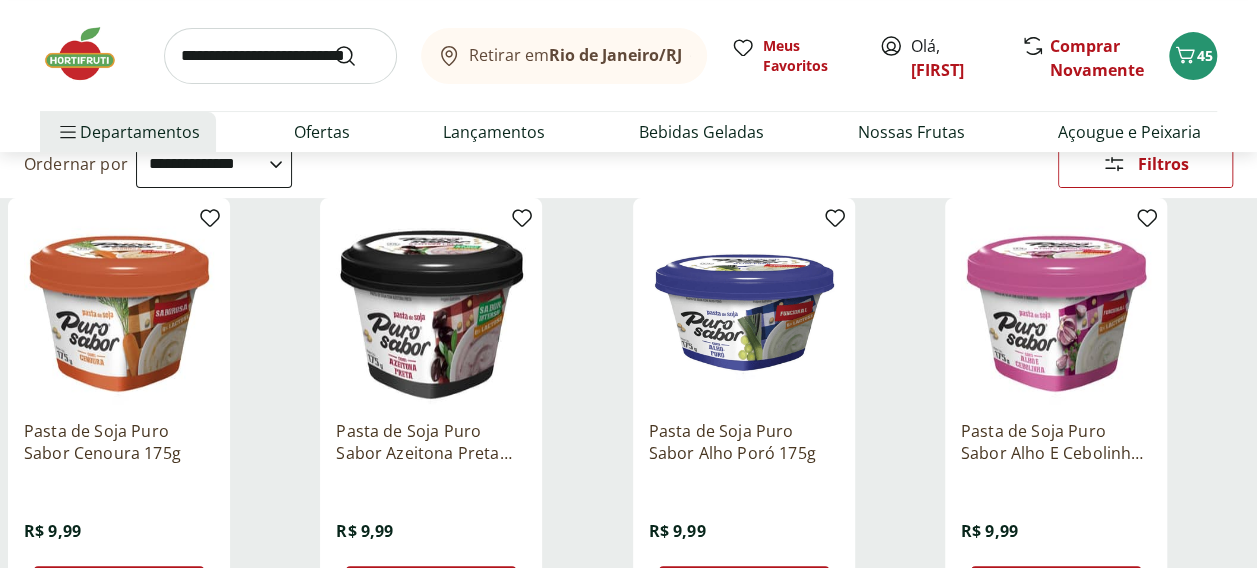 scroll, scrollTop: 300, scrollLeft: 0, axis: vertical 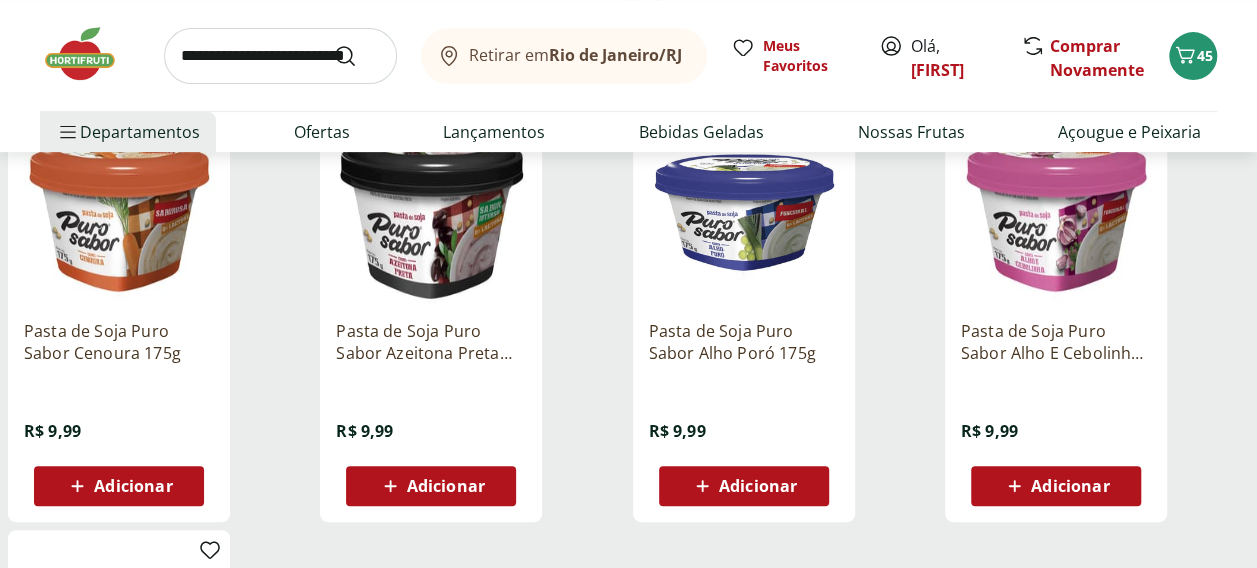 click on "Adicionar" at bounding box center (446, 486) 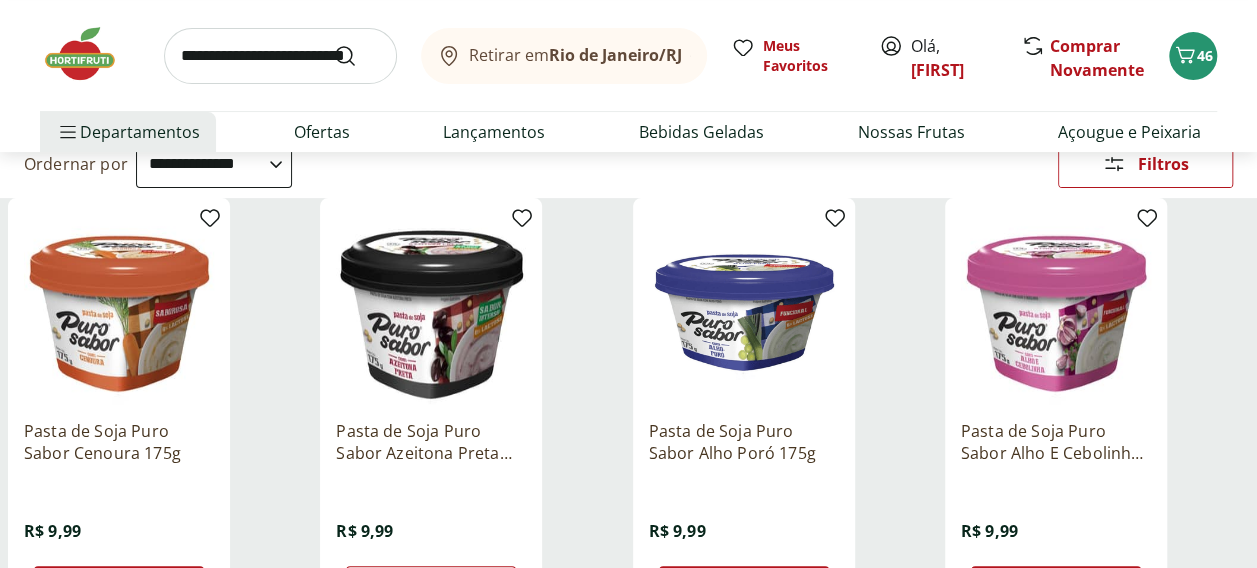 scroll, scrollTop: 300, scrollLeft: 0, axis: vertical 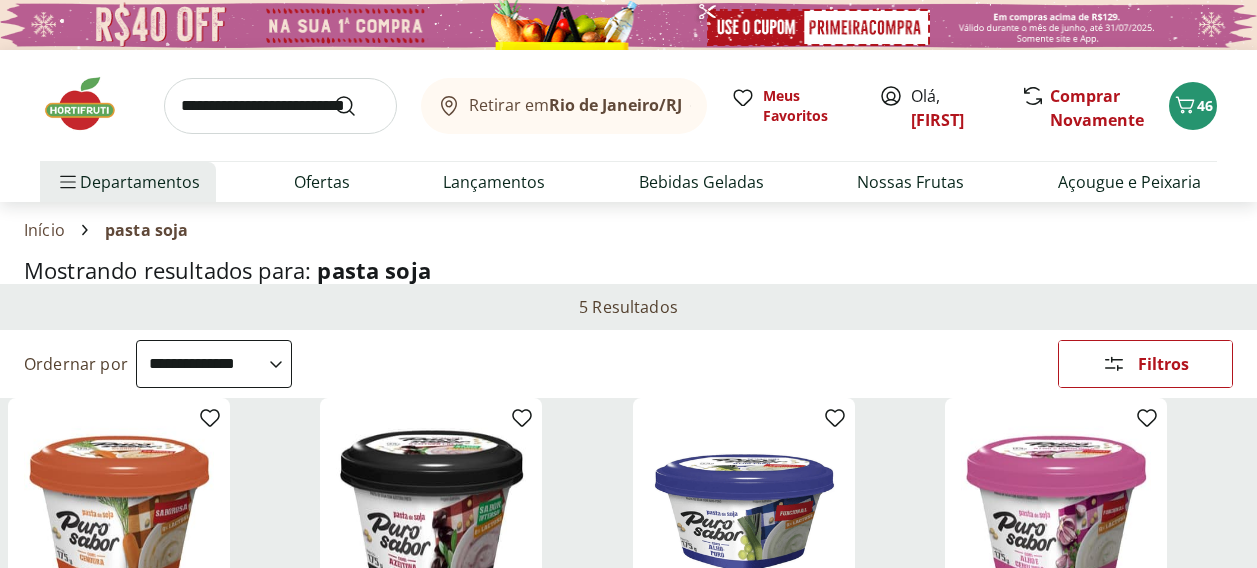 select on "**********" 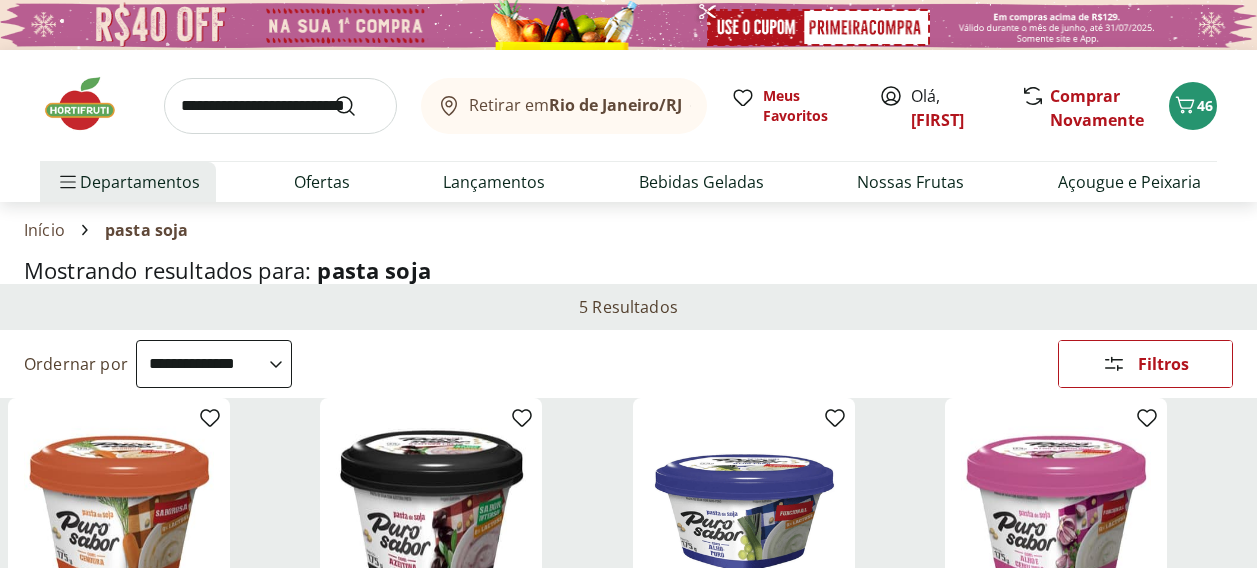 scroll, scrollTop: 300, scrollLeft: 0, axis: vertical 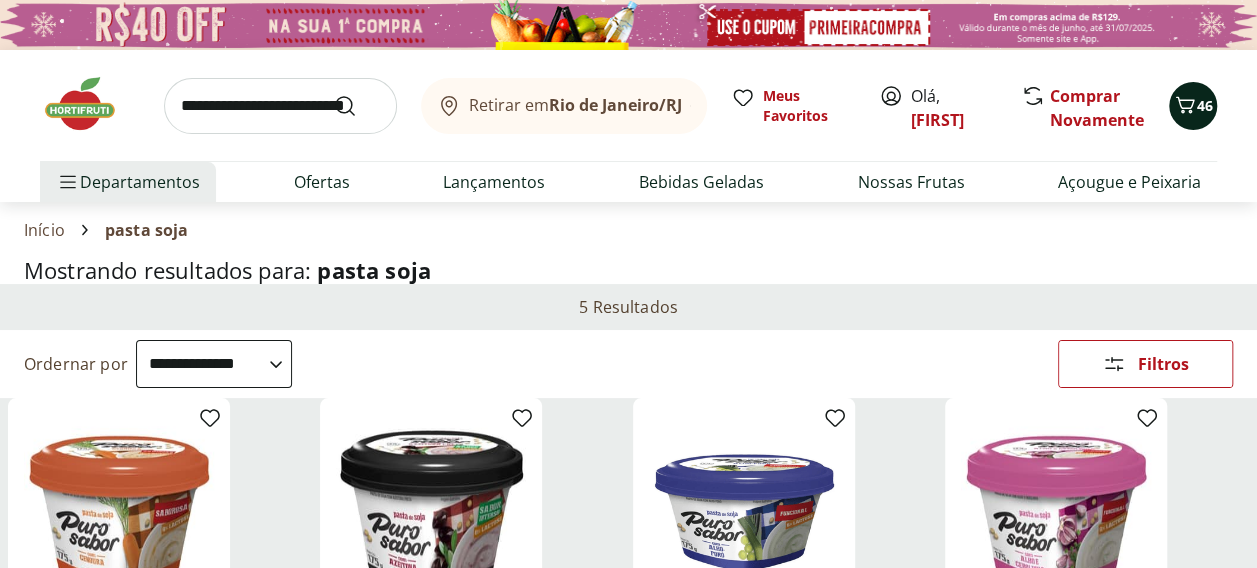 click 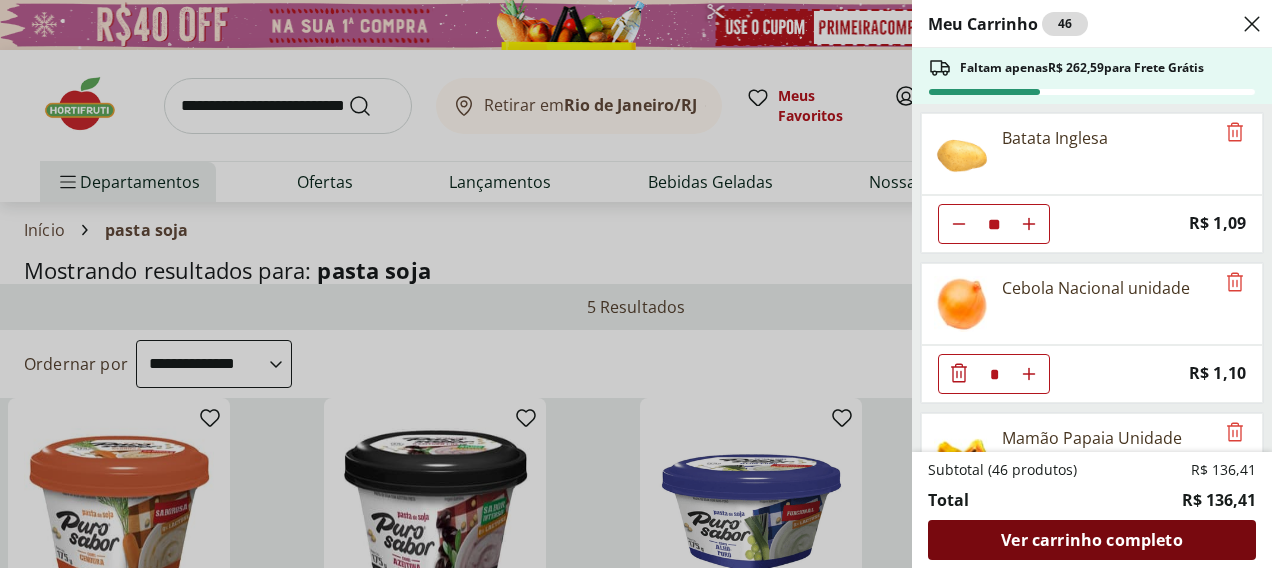 click on "Ver carrinho completo" at bounding box center (1091, 540) 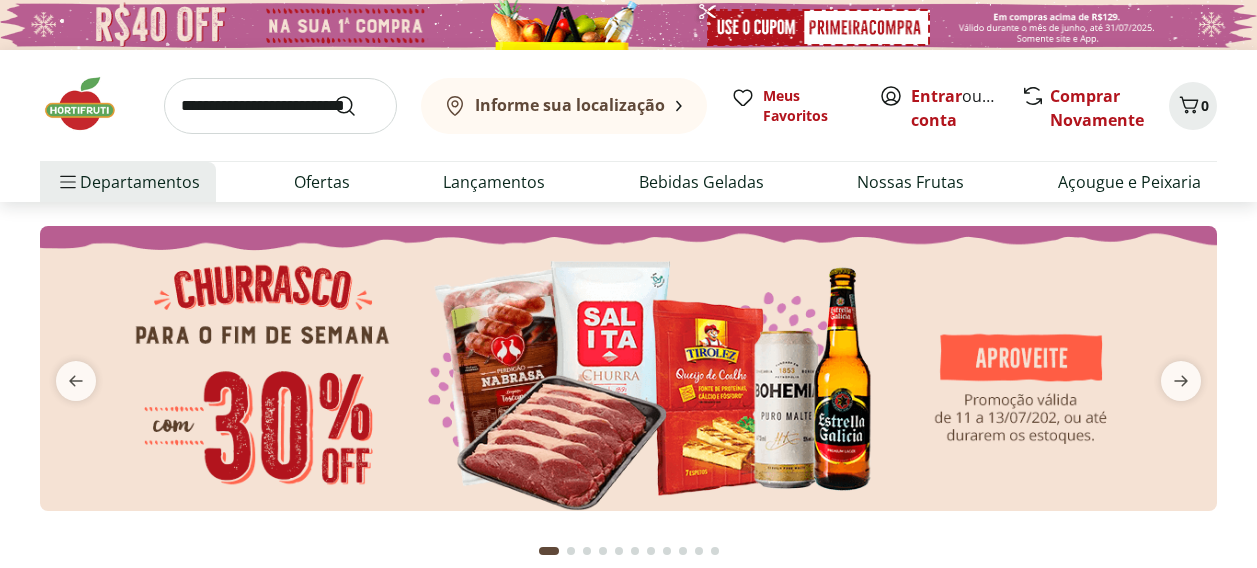 scroll, scrollTop: 0, scrollLeft: 0, axis: both 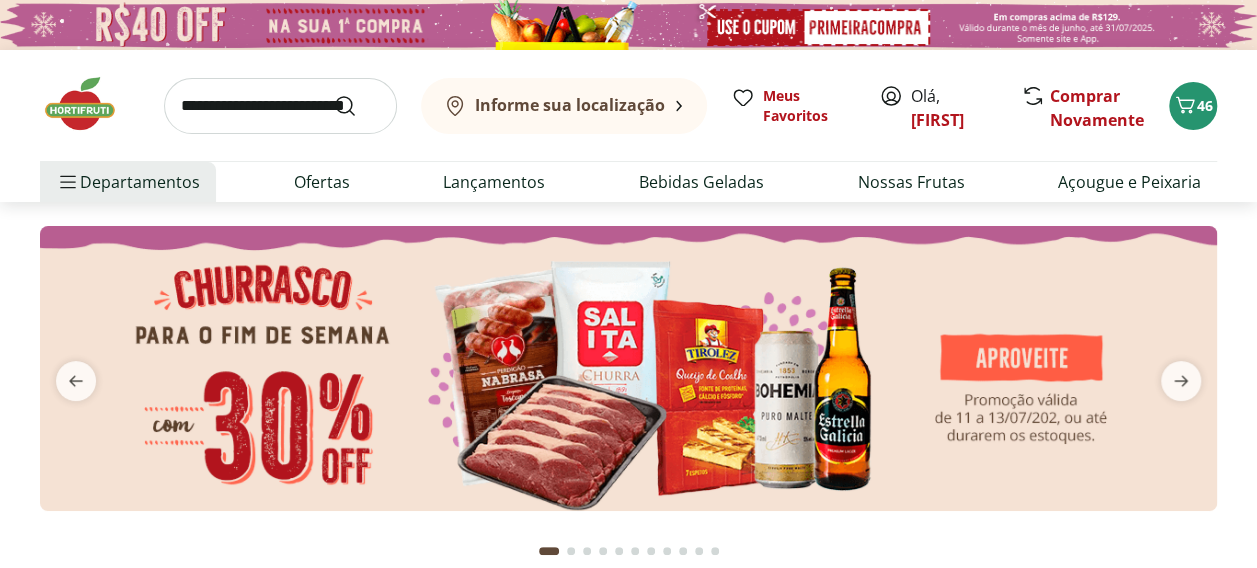 click at bounding box center [280, 106] 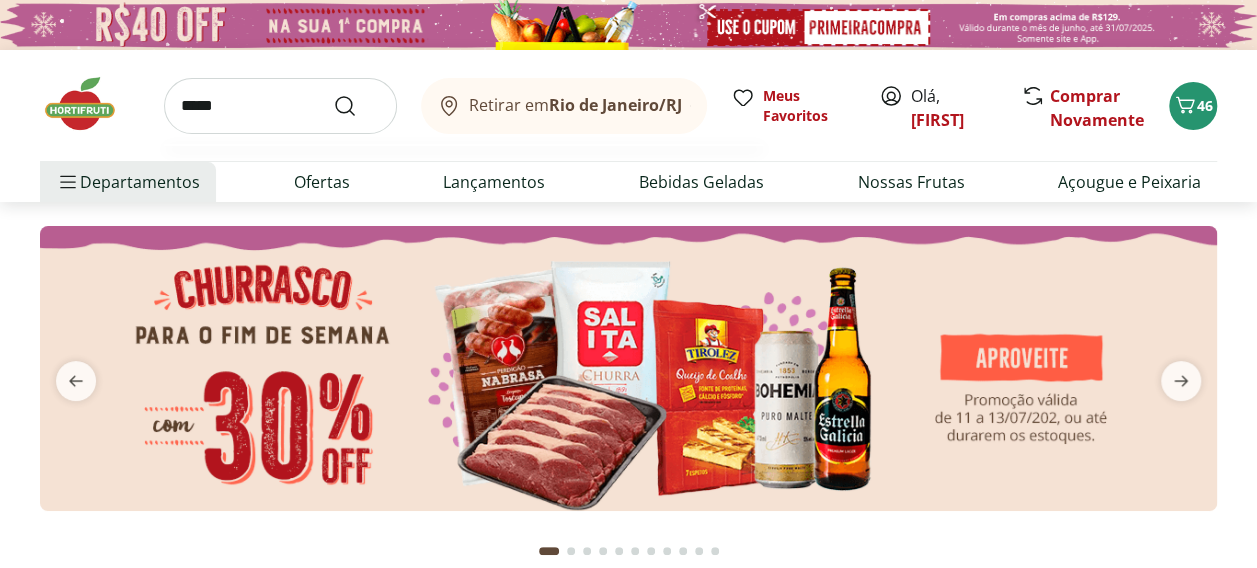 type on "*****" 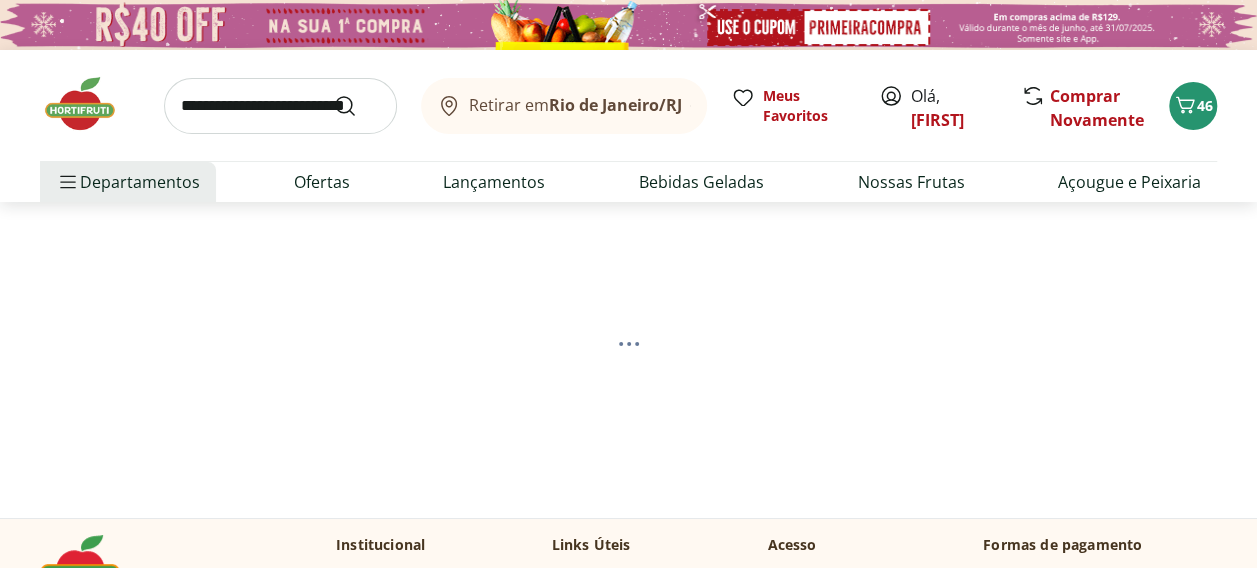 select on "**********" 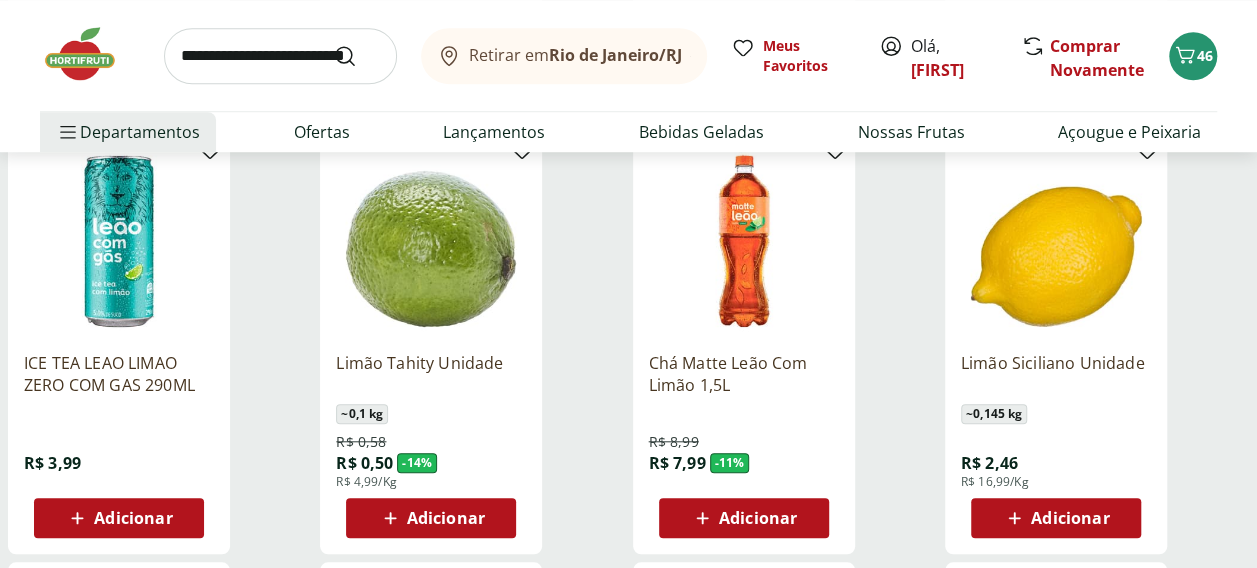 scroll, scrollTop: 800, scrollLeft: 0, axis: vertical 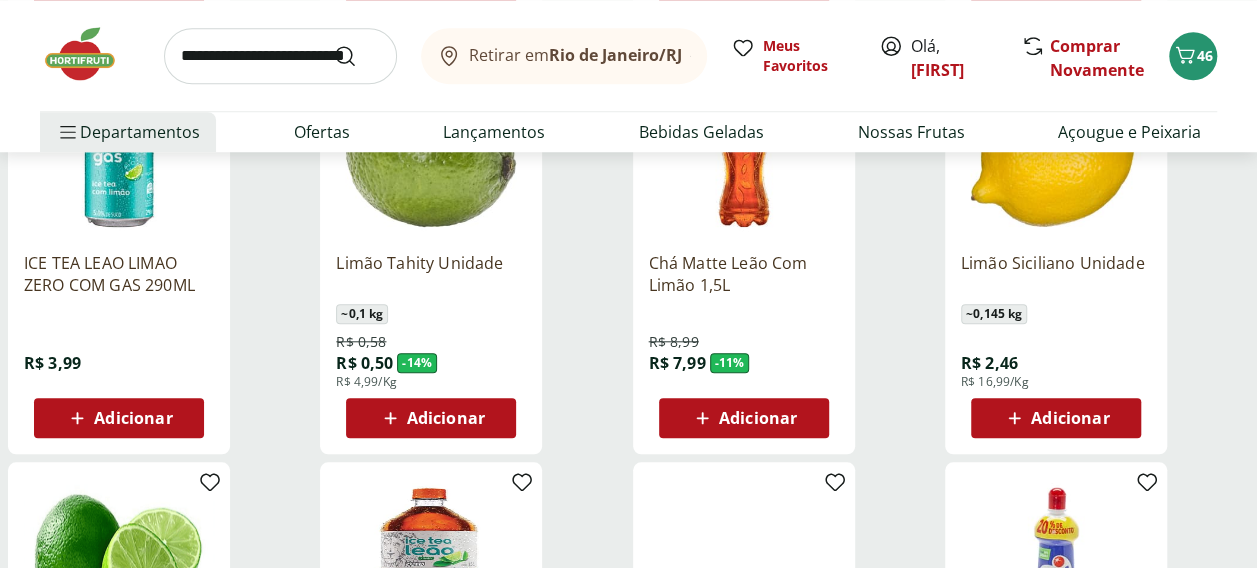click on "Adicionar" at bounding box center (431, 418) 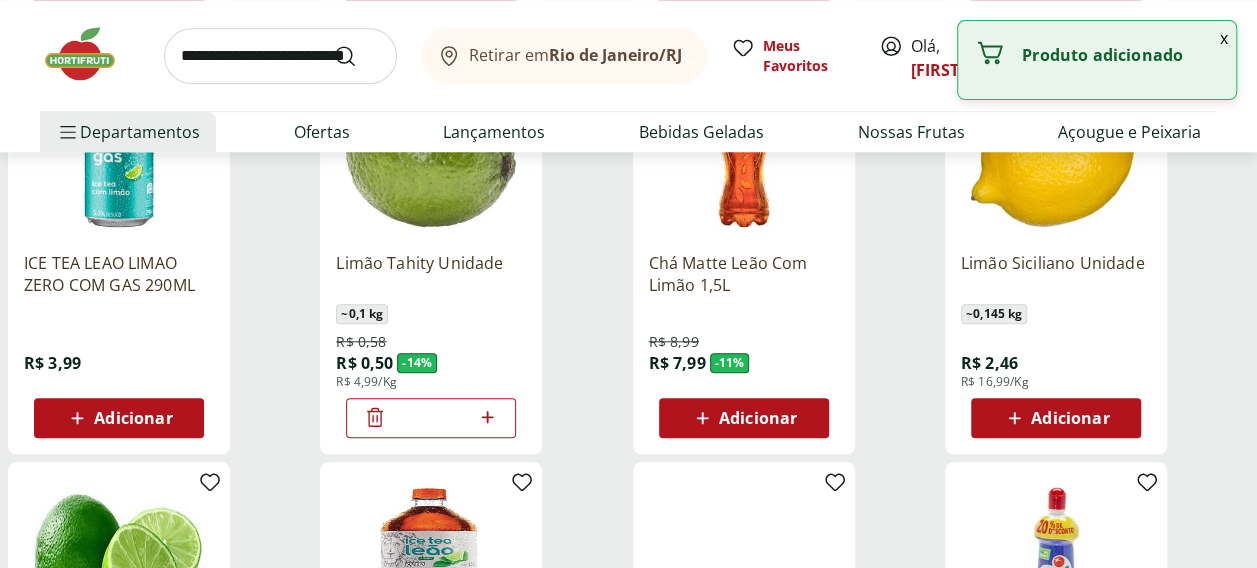click 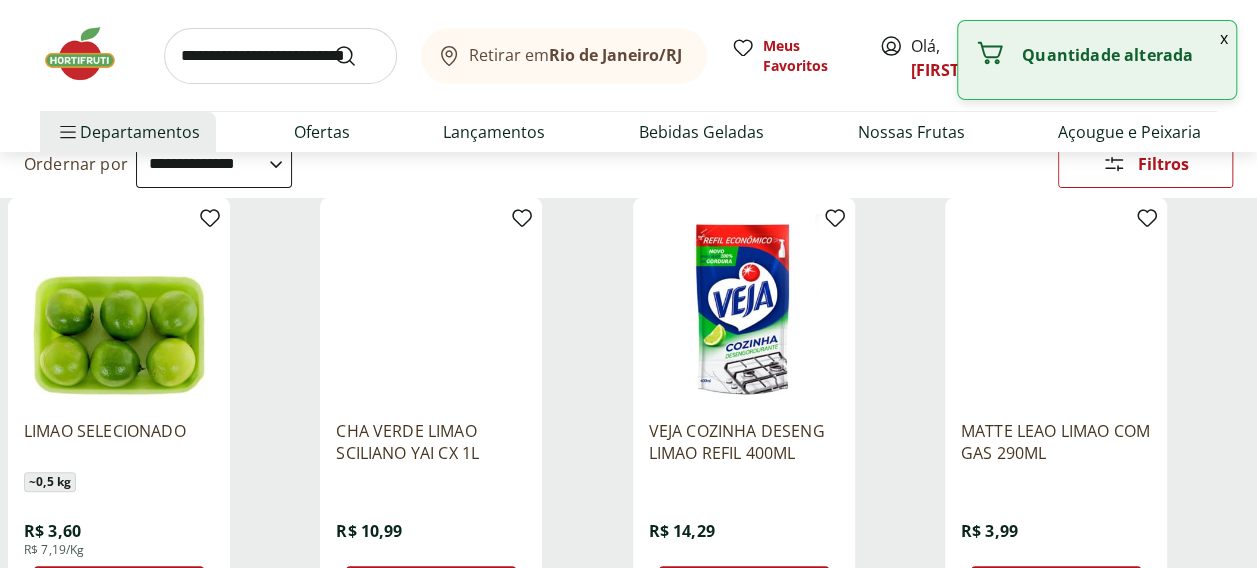 scroll, scrollTop: 0, scrollLeft: 0, axis: both 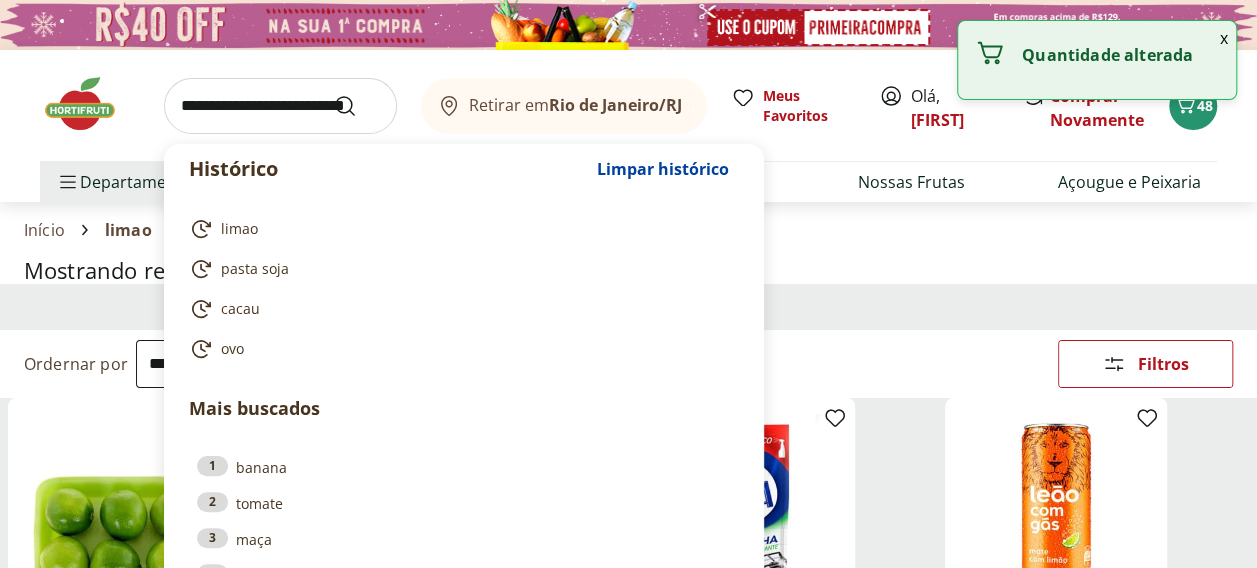 click at bounding box center [280, 106] 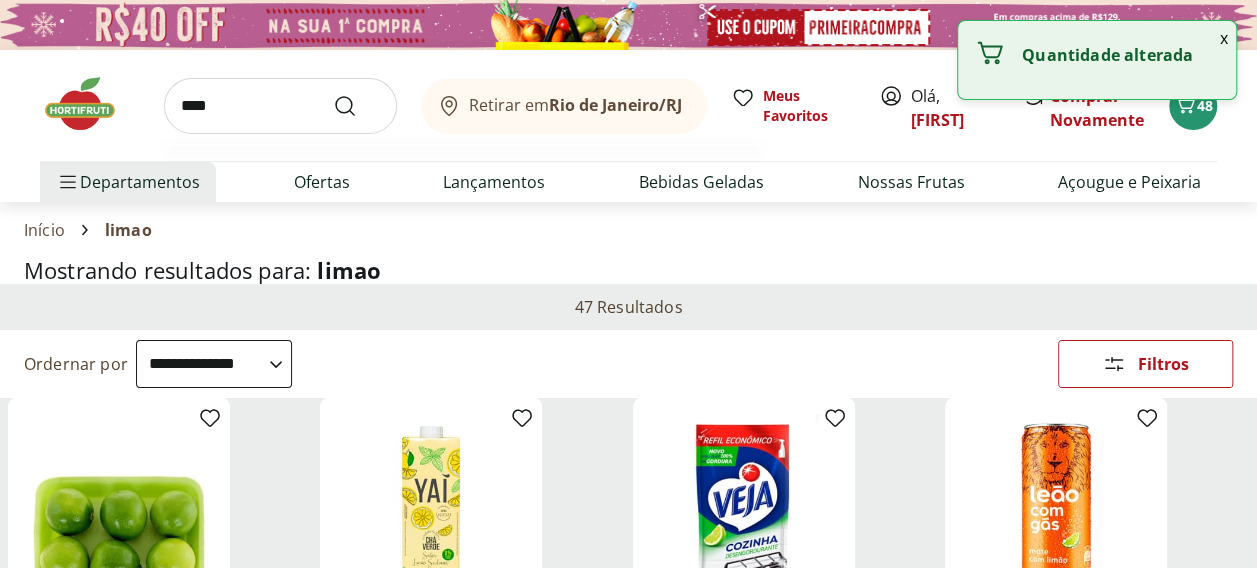 type on "****" 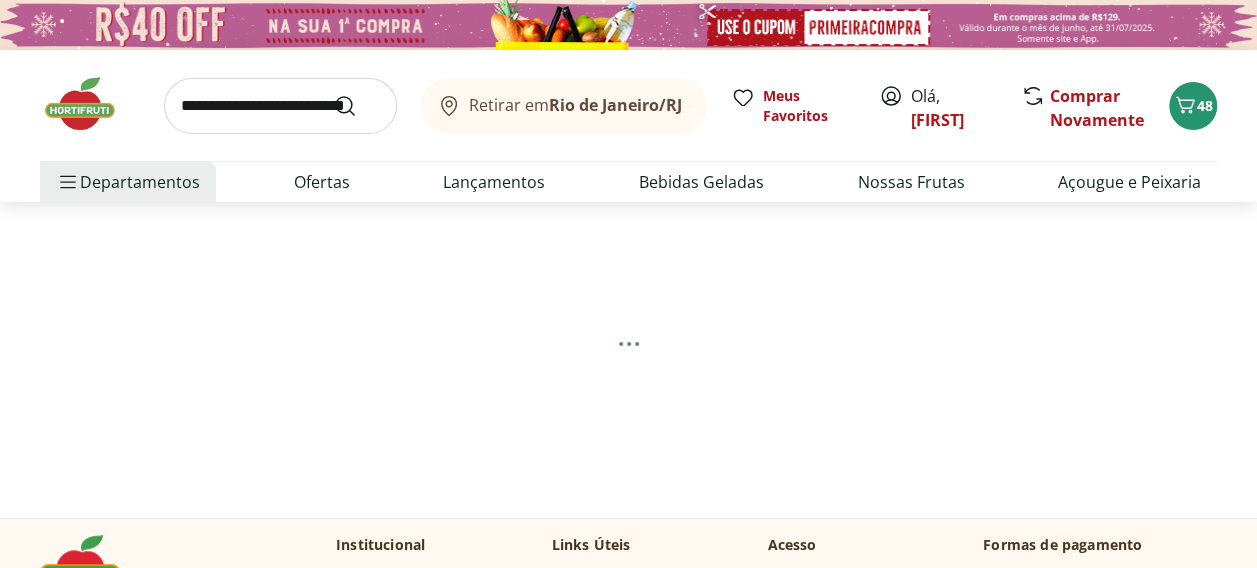 select on "**********" 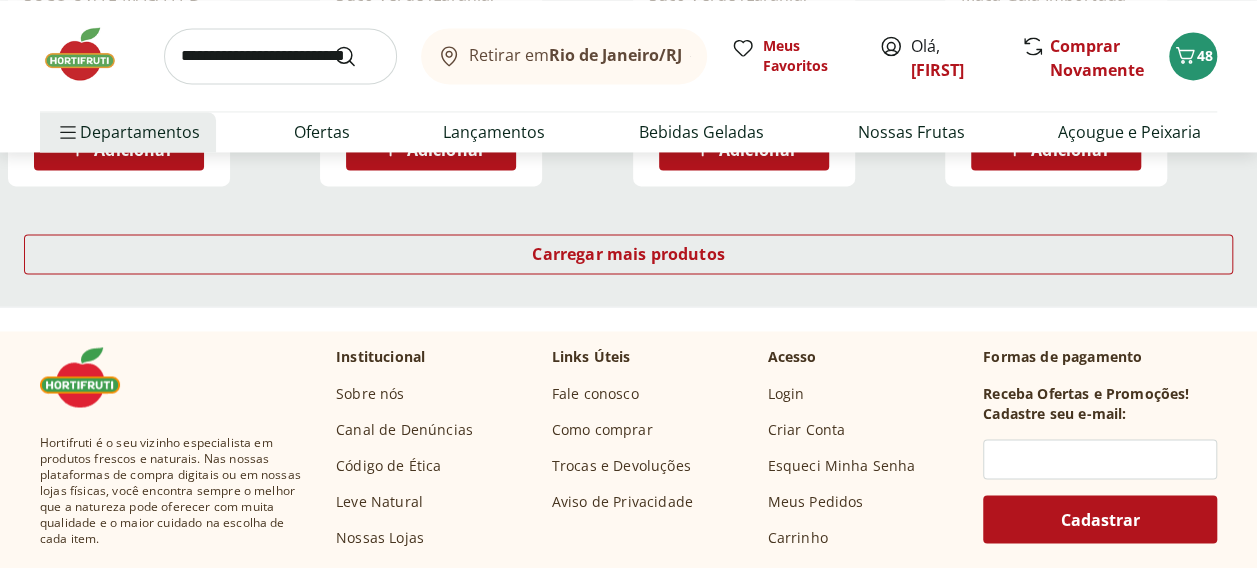 scroll, scrollTop: 1200, scrollLeft: 0, axis: vertical 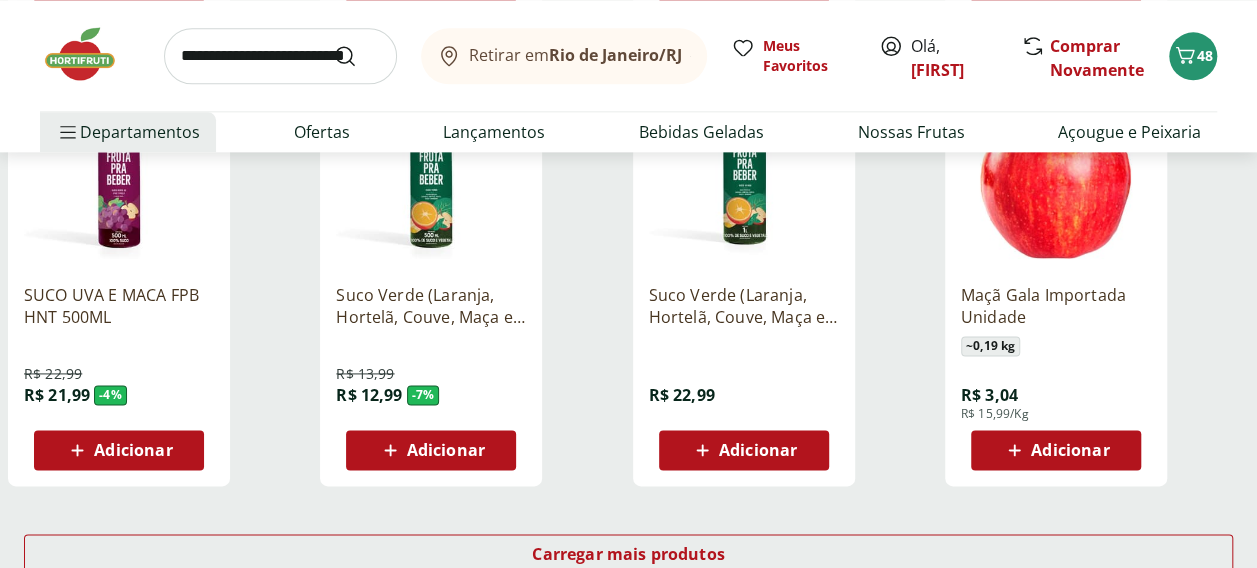 click on "Adicionar" at bounding box center (1056, 450) 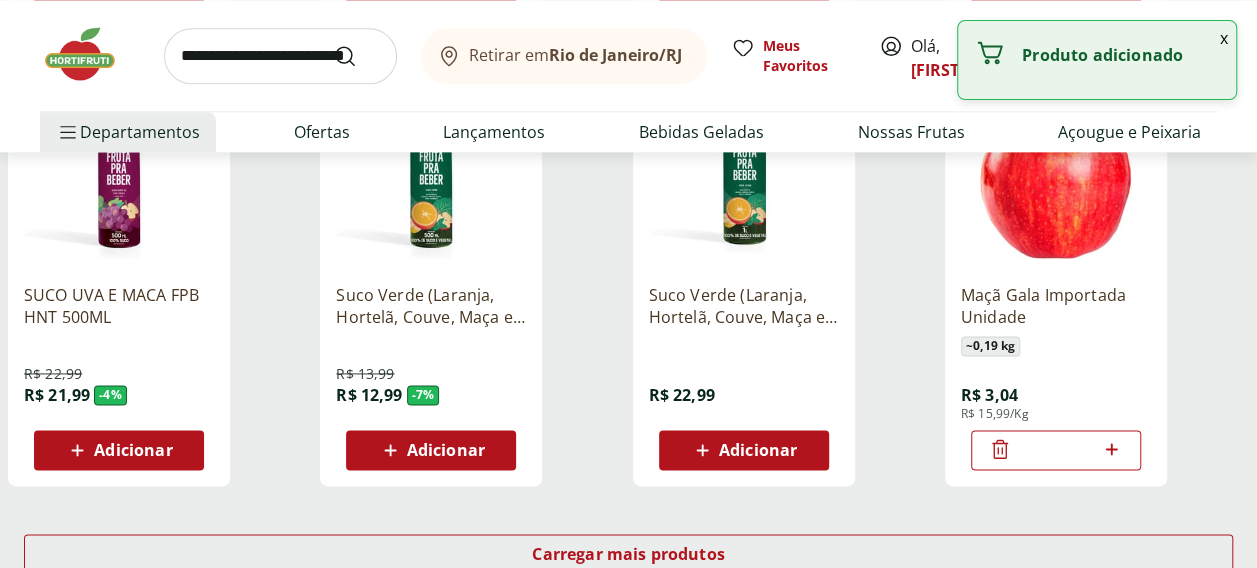click 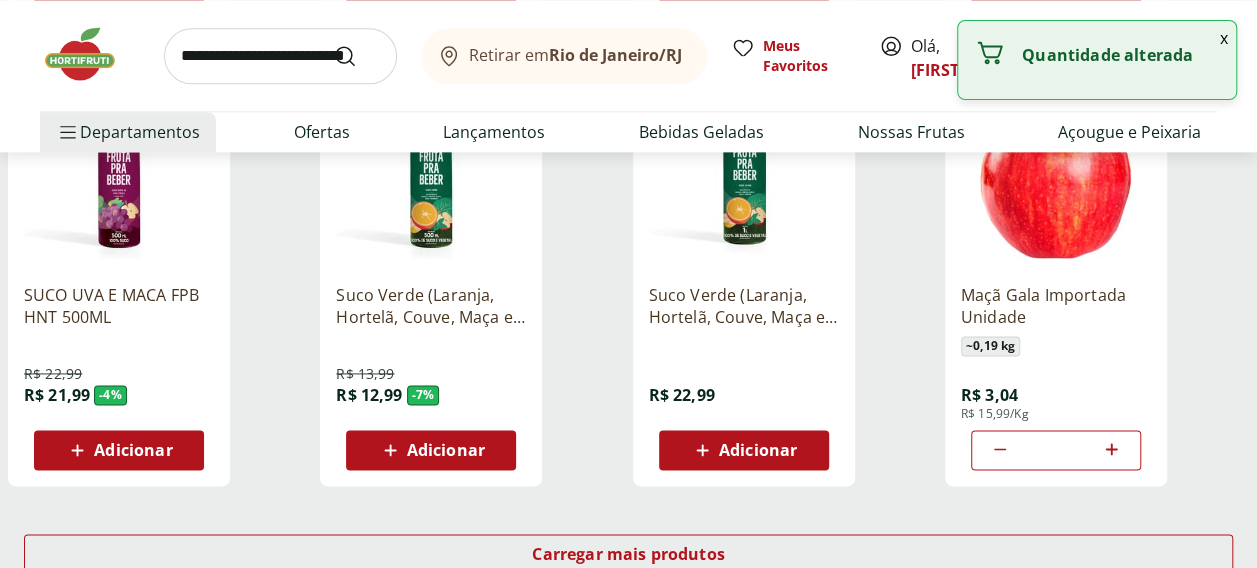 click 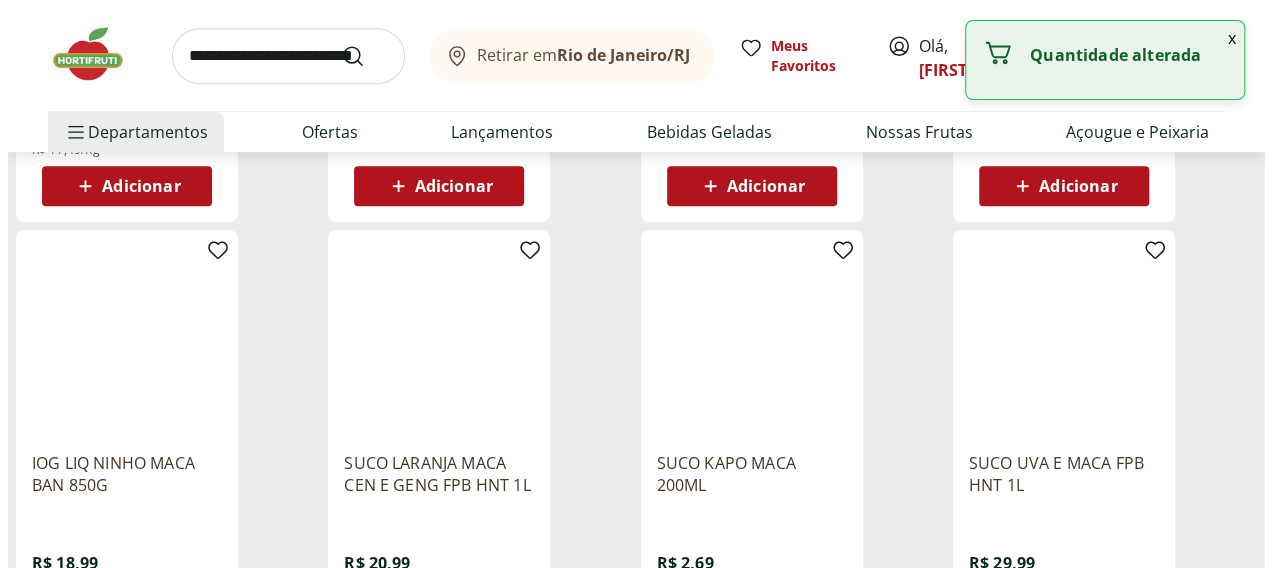 scroll, scrollTop: 400, scrollLeft: 0, axis: vertical 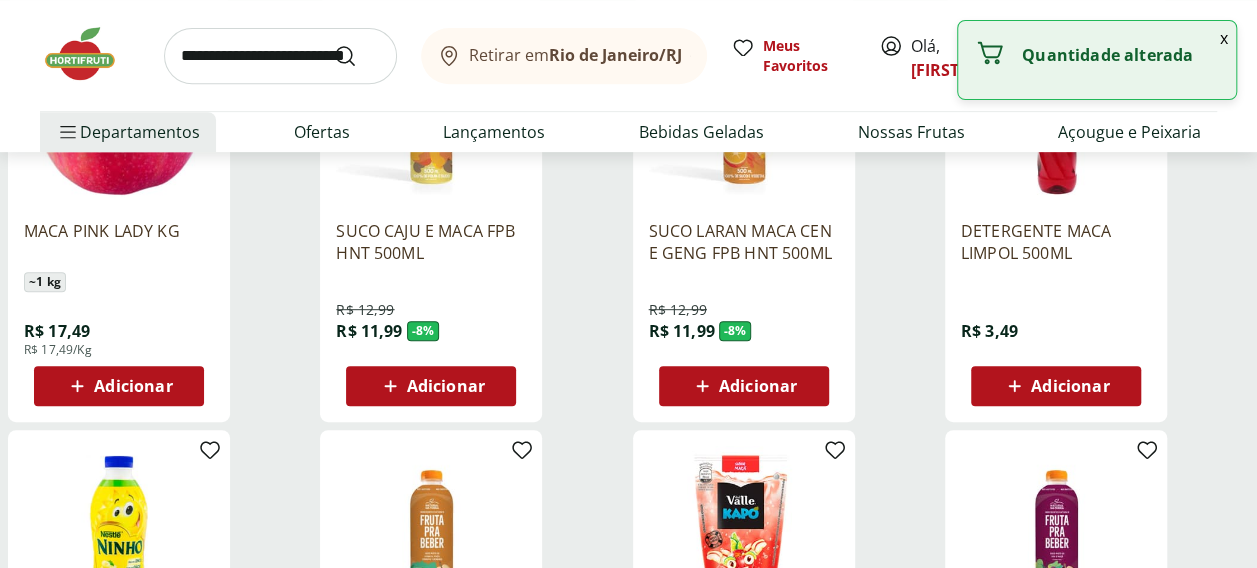 click on "x" at bounding box center [1224, 38] 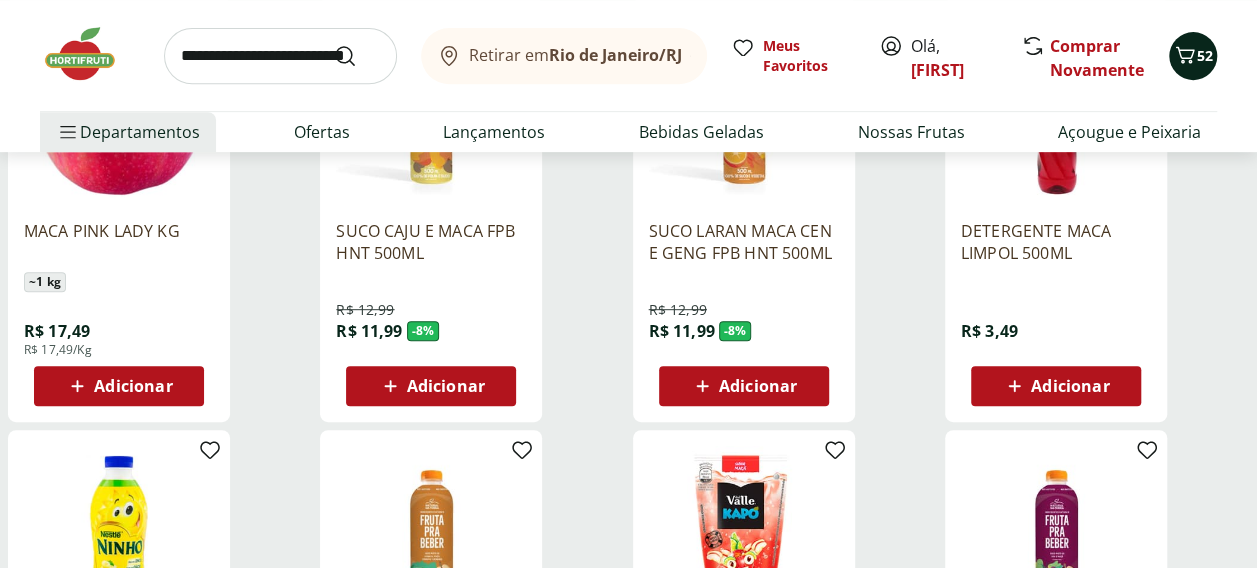 click on "52" at bounding box center (1205, 55) 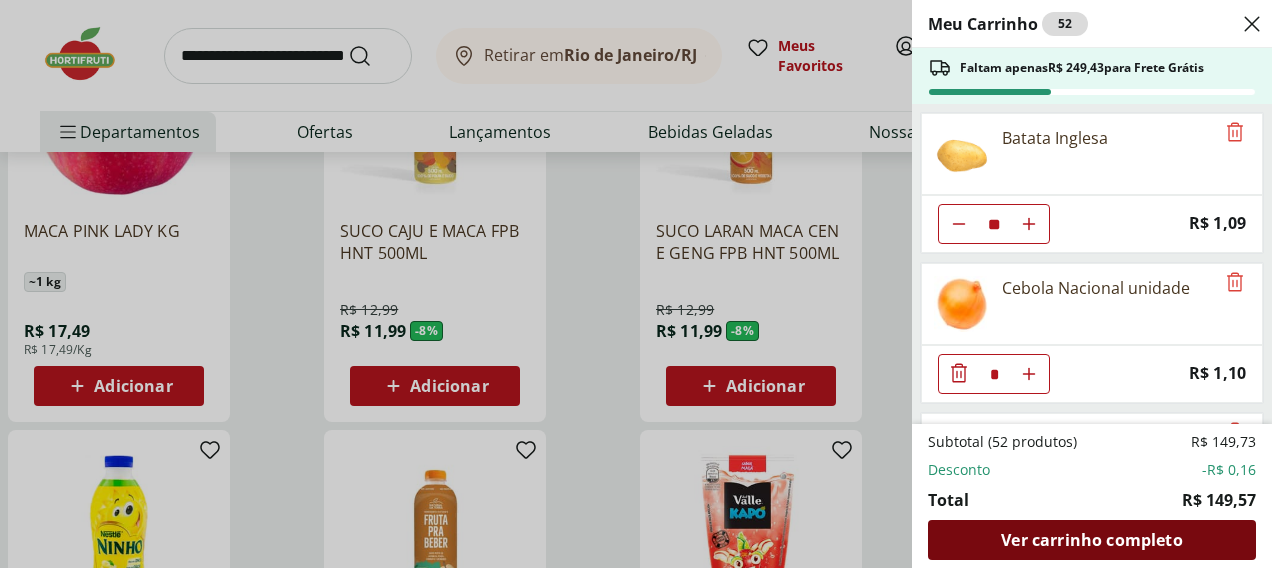 click on "Ver carrinho completo" at bounding box center [1092, 540] 